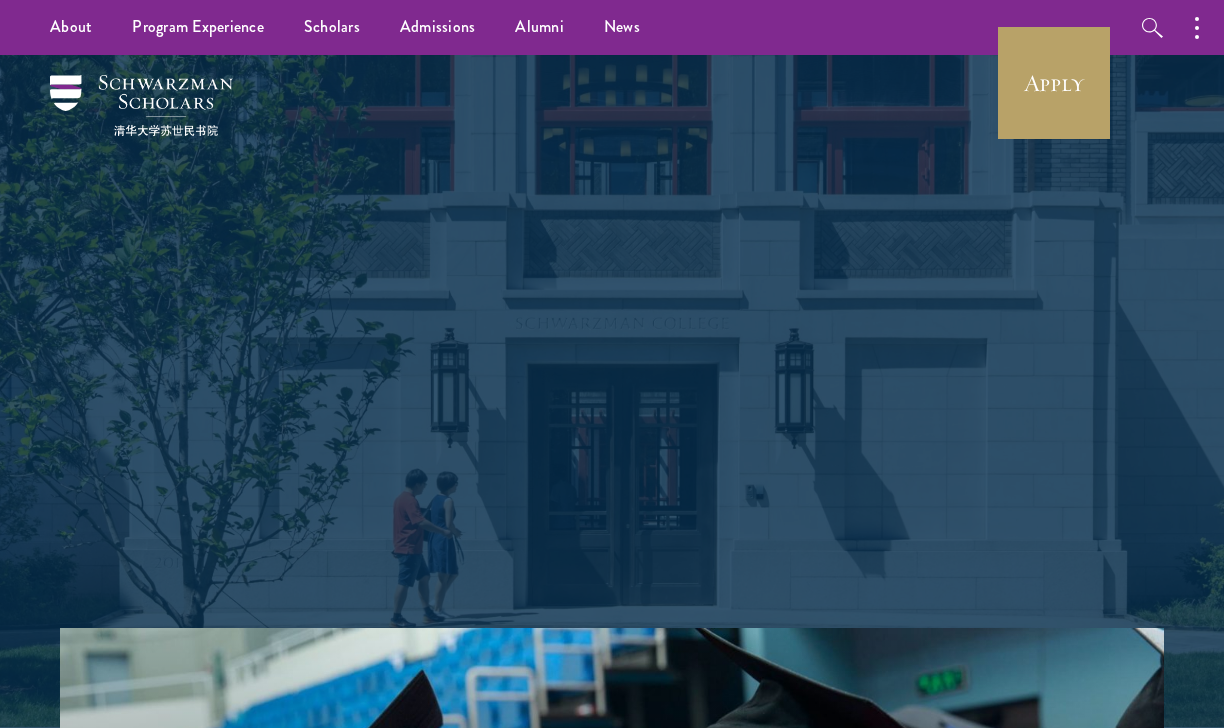 scroll, scrollTop: 0, scrollLeft: 0, axis: both 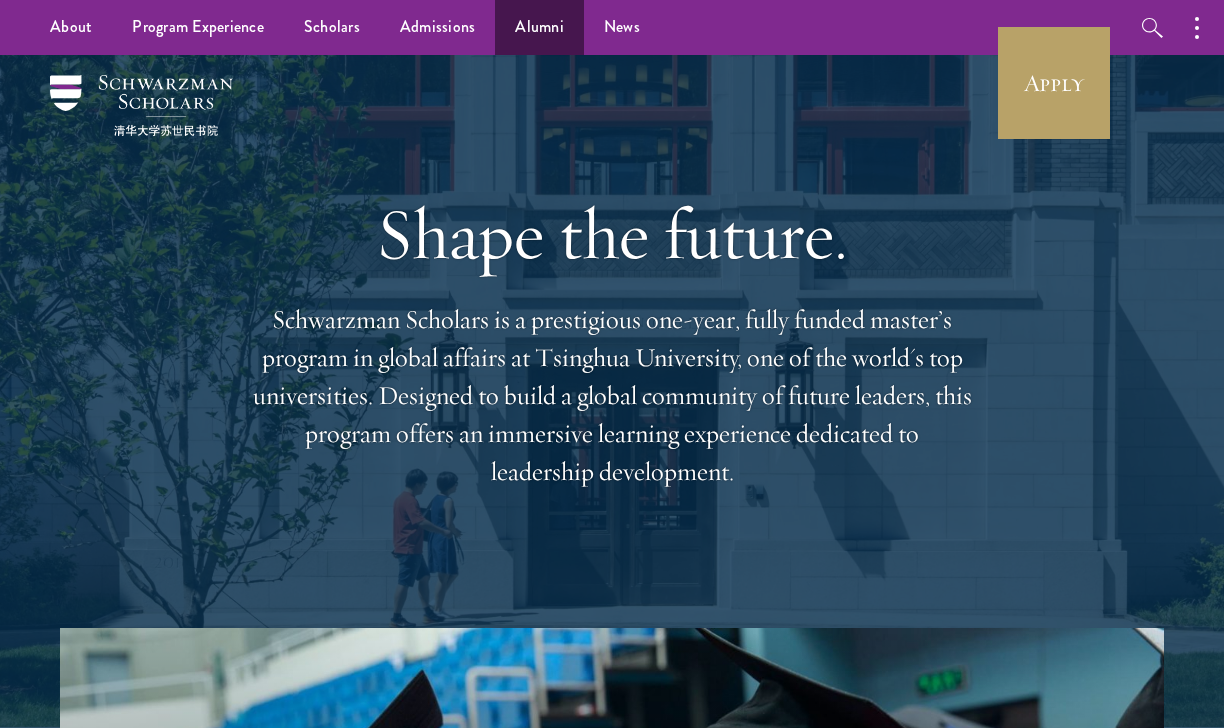 click on "Alumni" at bounding box center [539, 27] 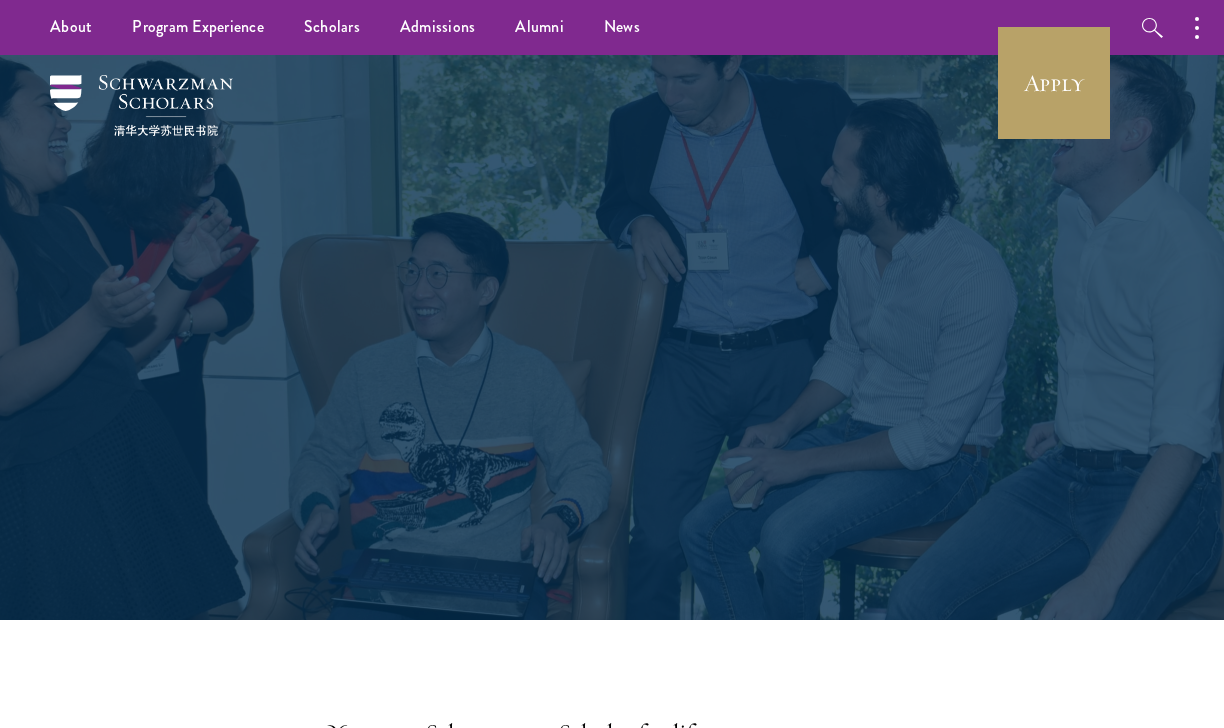 scroll, scrollTop: 0, scrollLeft: 0, axis: both 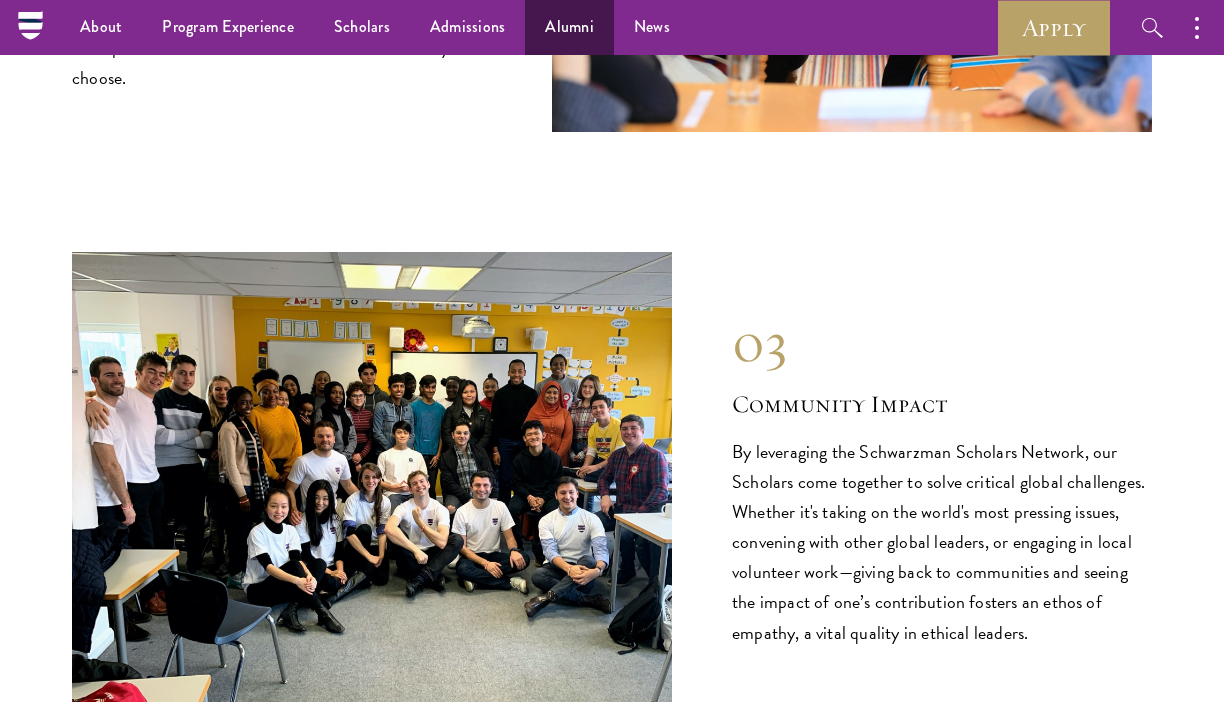 click on "Alumni" at bounding box center [569, 27] 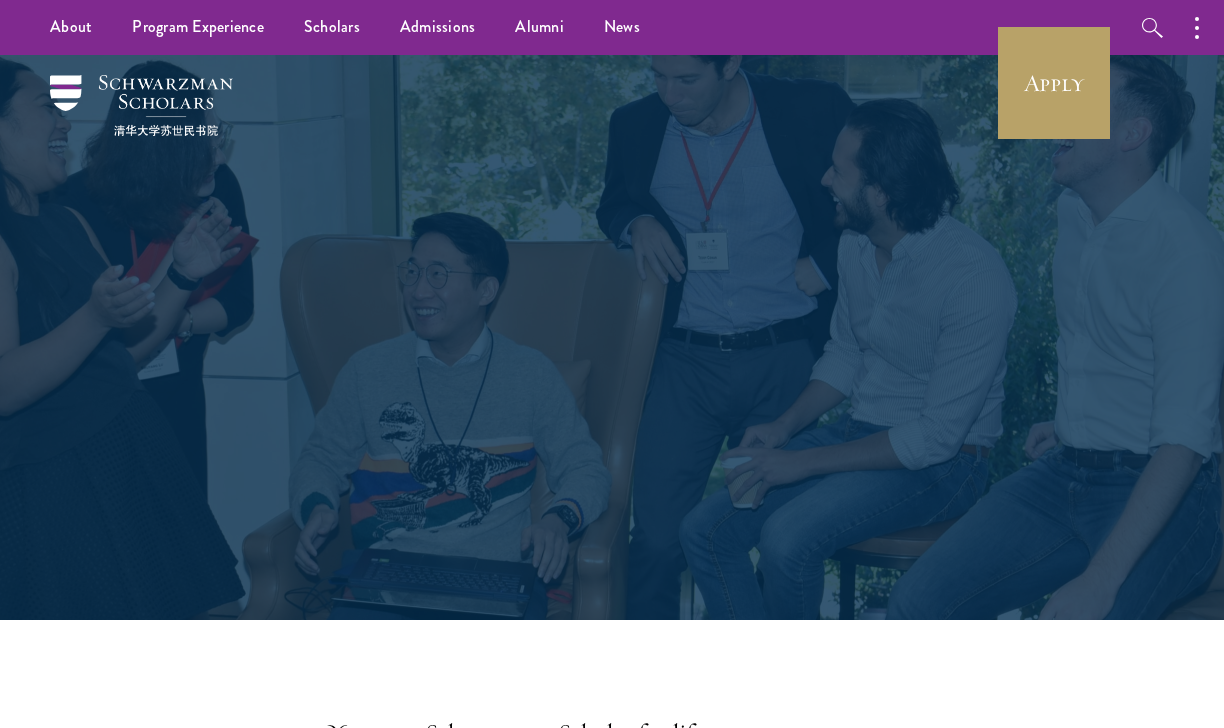 scroll, scrollTop: 0, scrollLeft: 0, axis: both 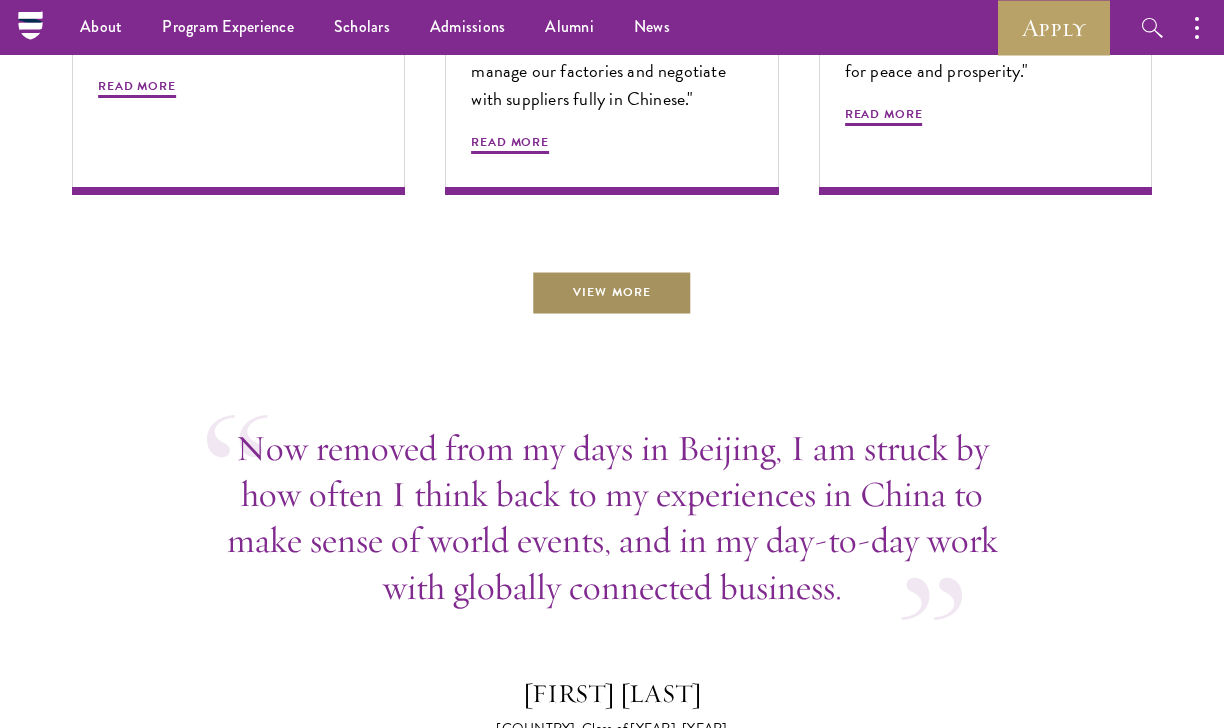 click on "View More" at bounding box center (611, 292) 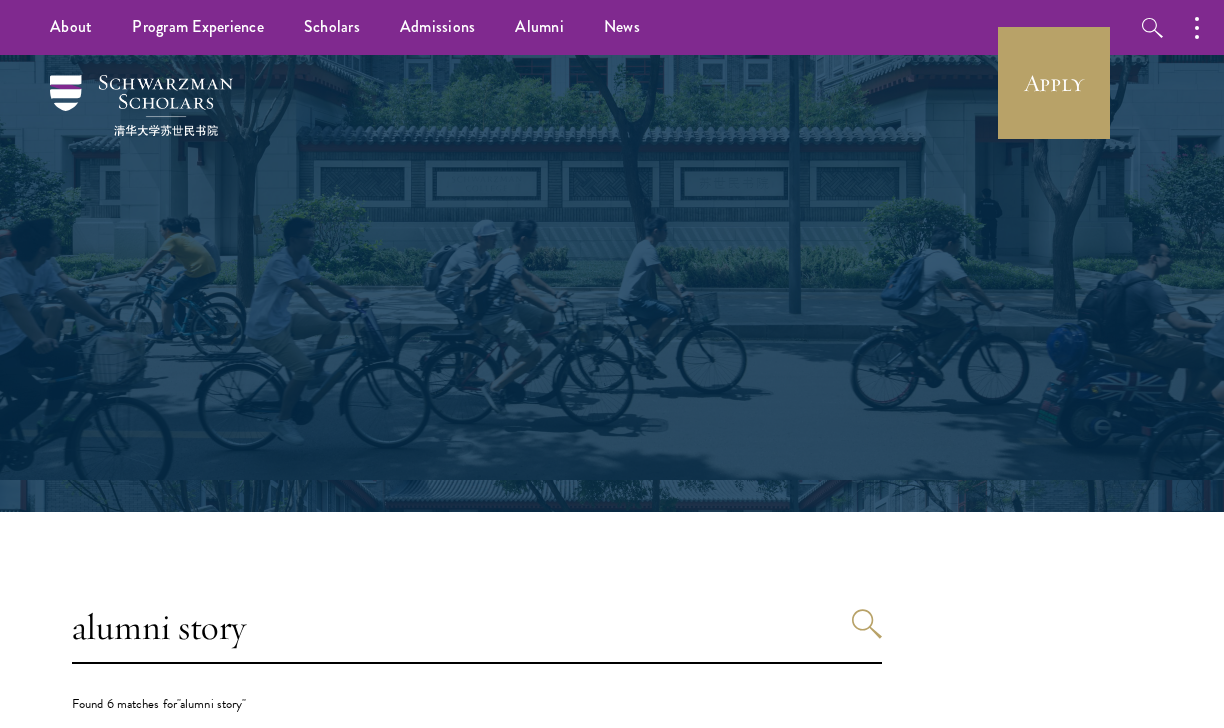 scroll, scrollTop: 0, scrollLeft: 0, axis: both 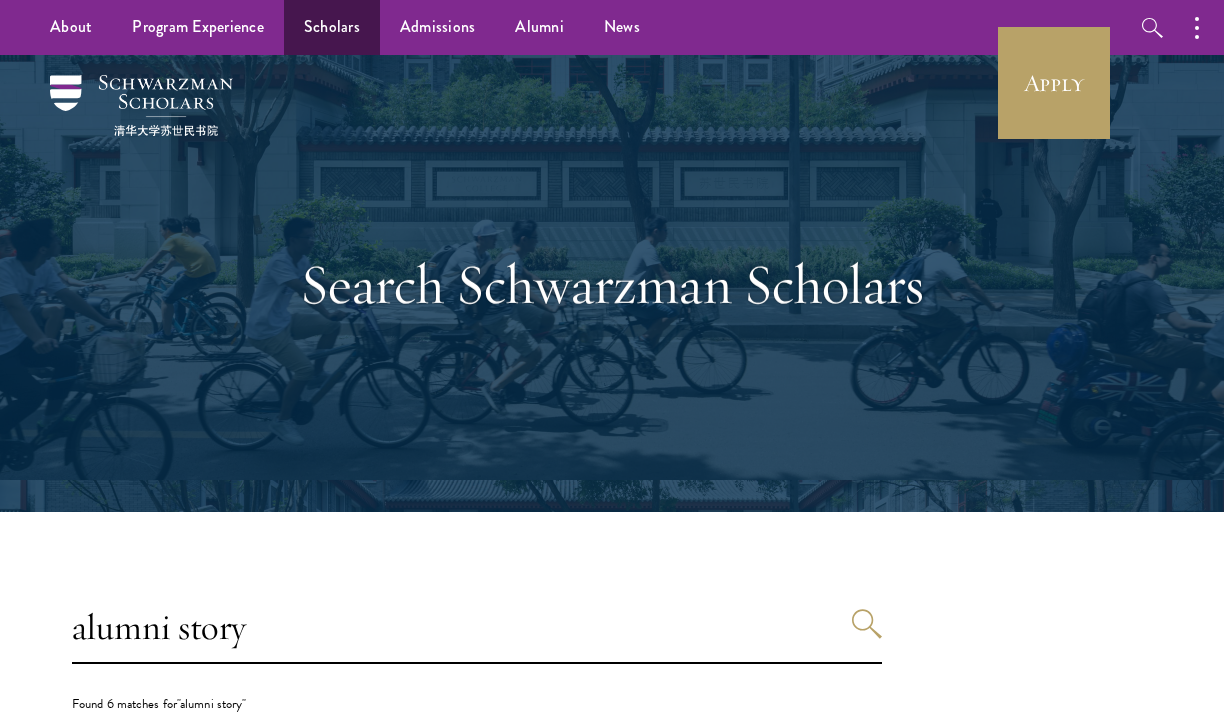 click on "Scholars" at bounding box center (332, 27) 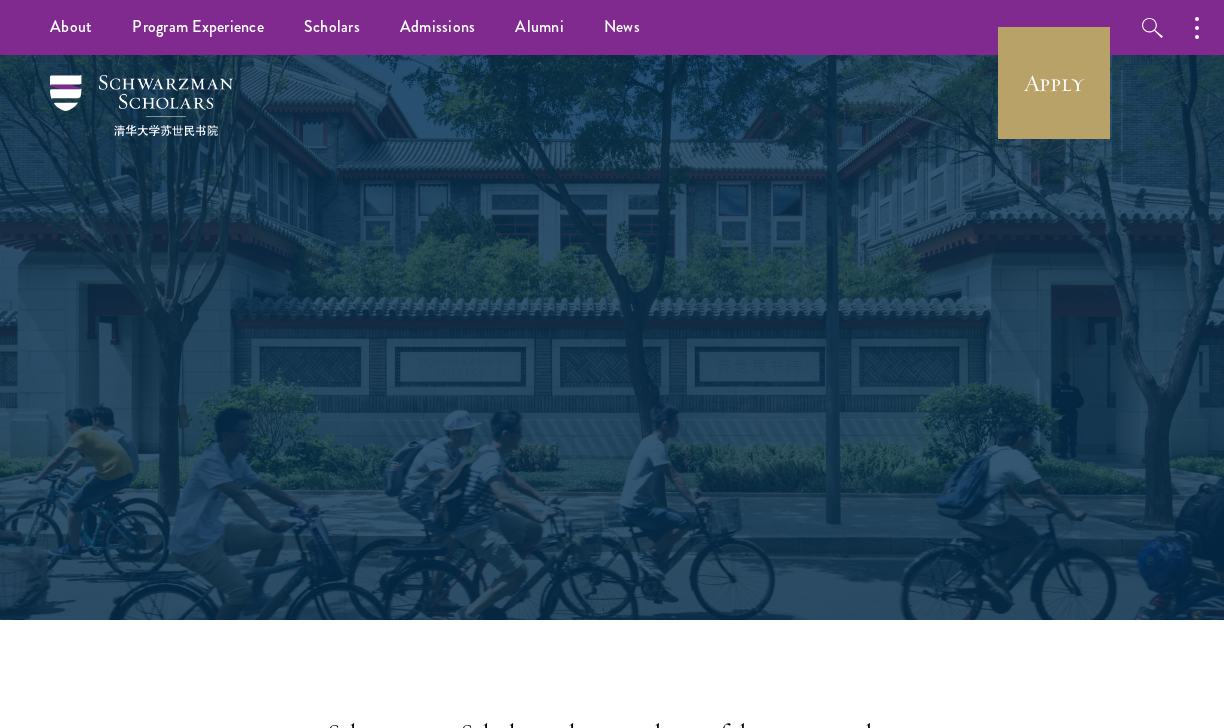 scroll, scrollTop: 0, scrollLeft: 0, axis: both 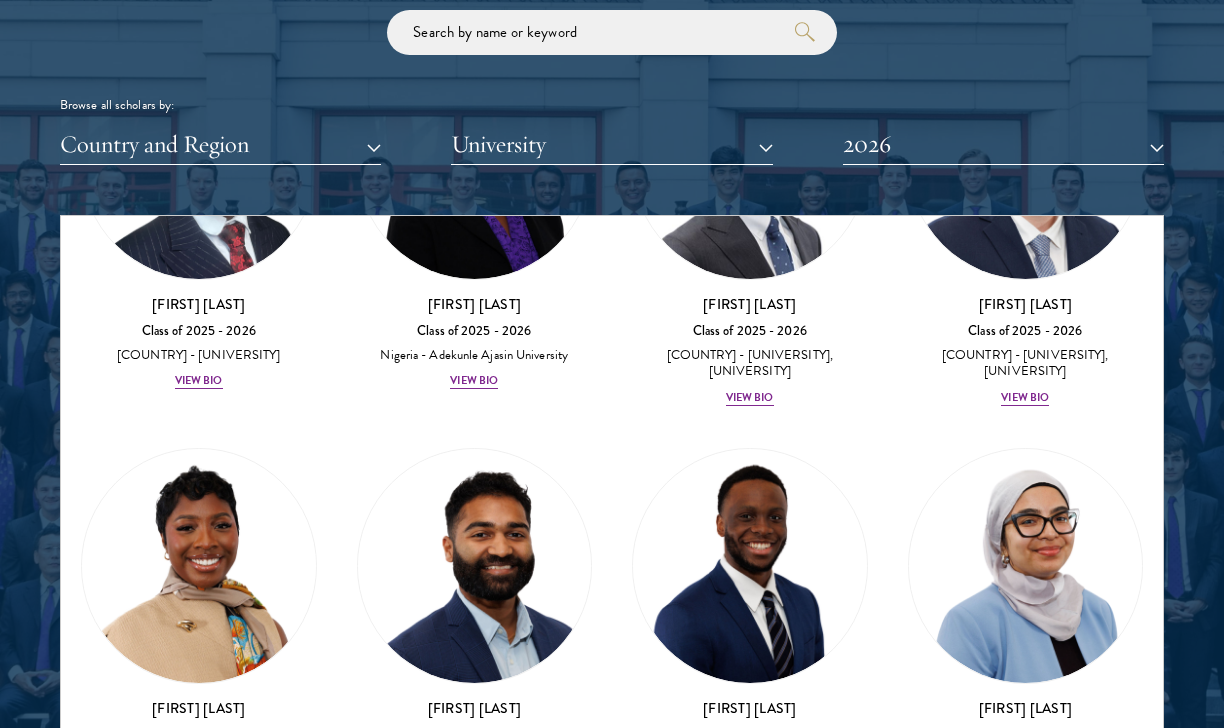 click on "University" at bounding box center [611, 144] 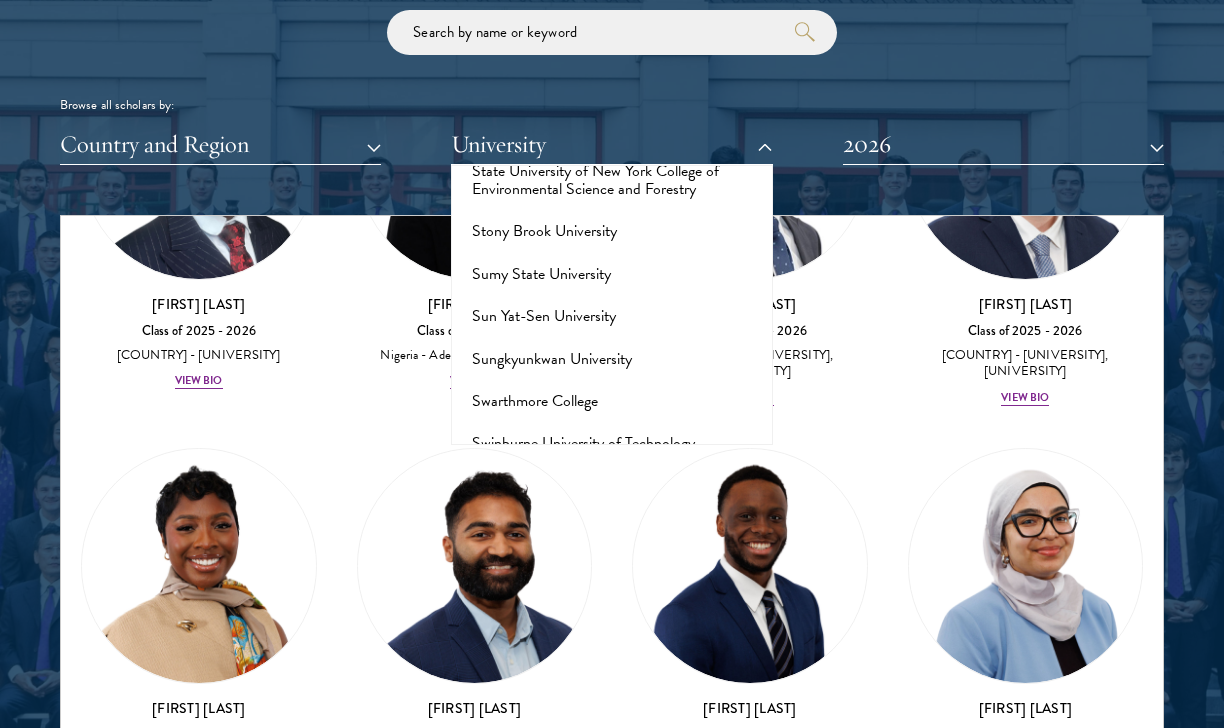 scroll, scrollTop: 11899, scrollLeft: 0, axis: vertical 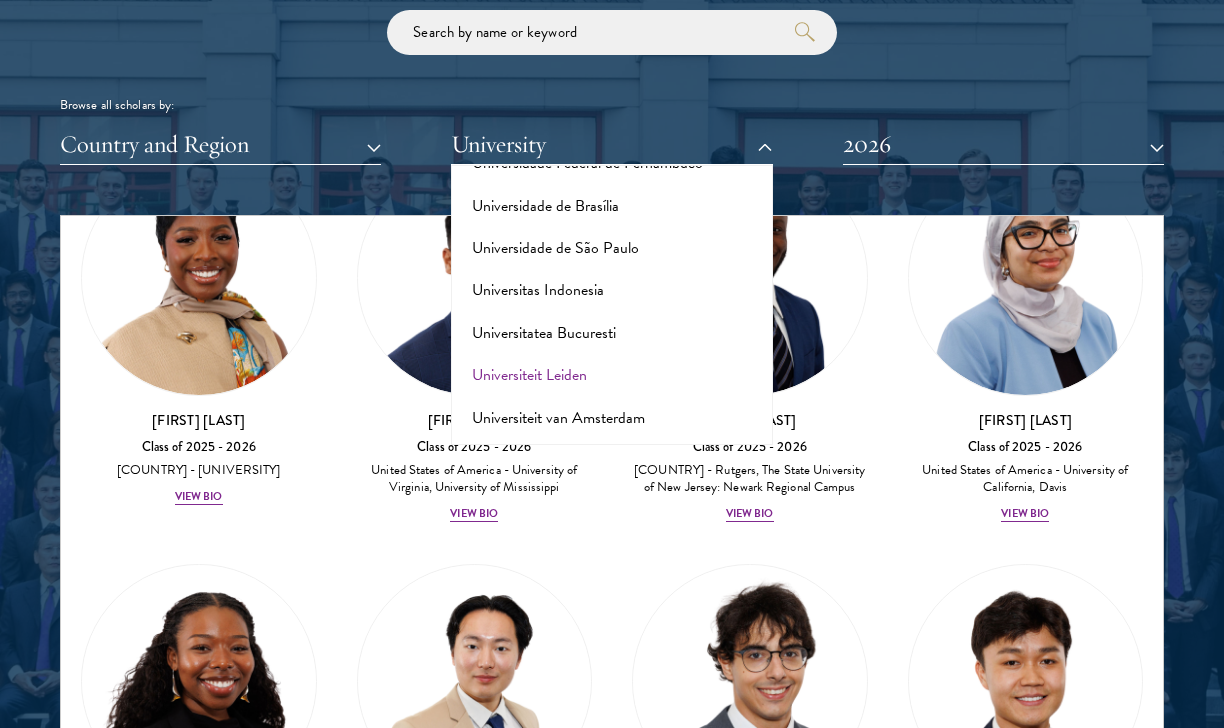 click on "Universiteit Leiden" at bounding box center [611, 375] 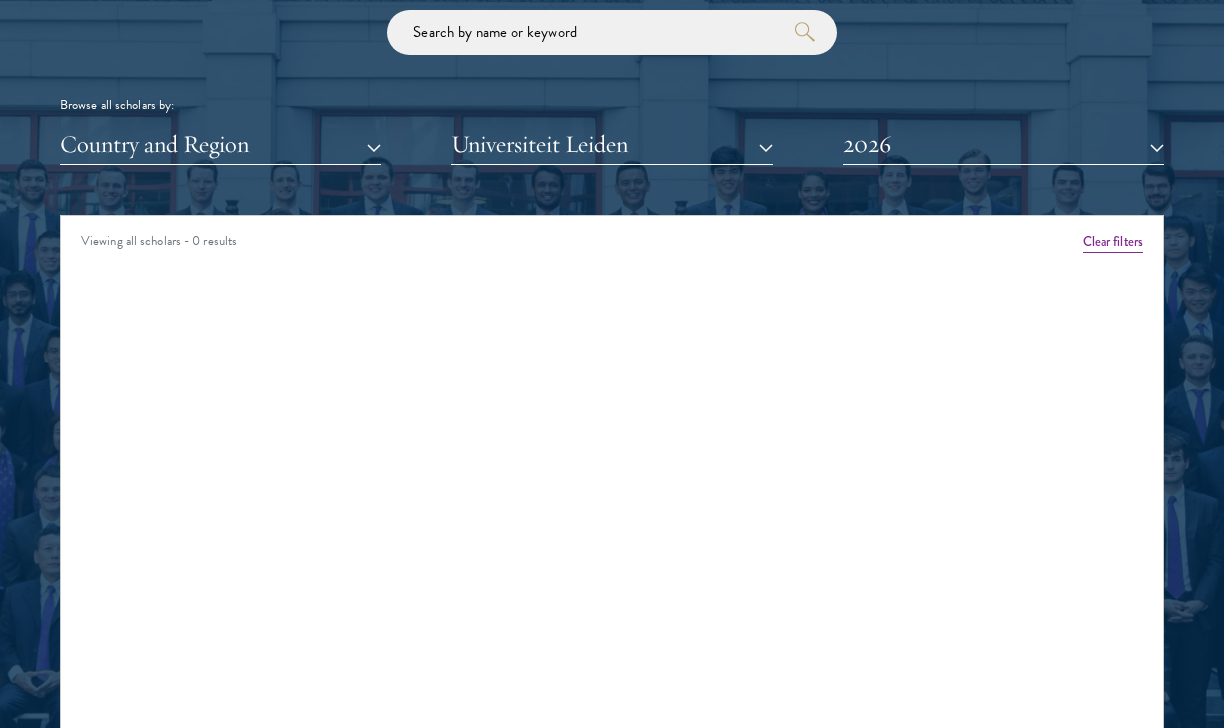 click on "Universiteit Leiden" at bounding box center [611, 144] 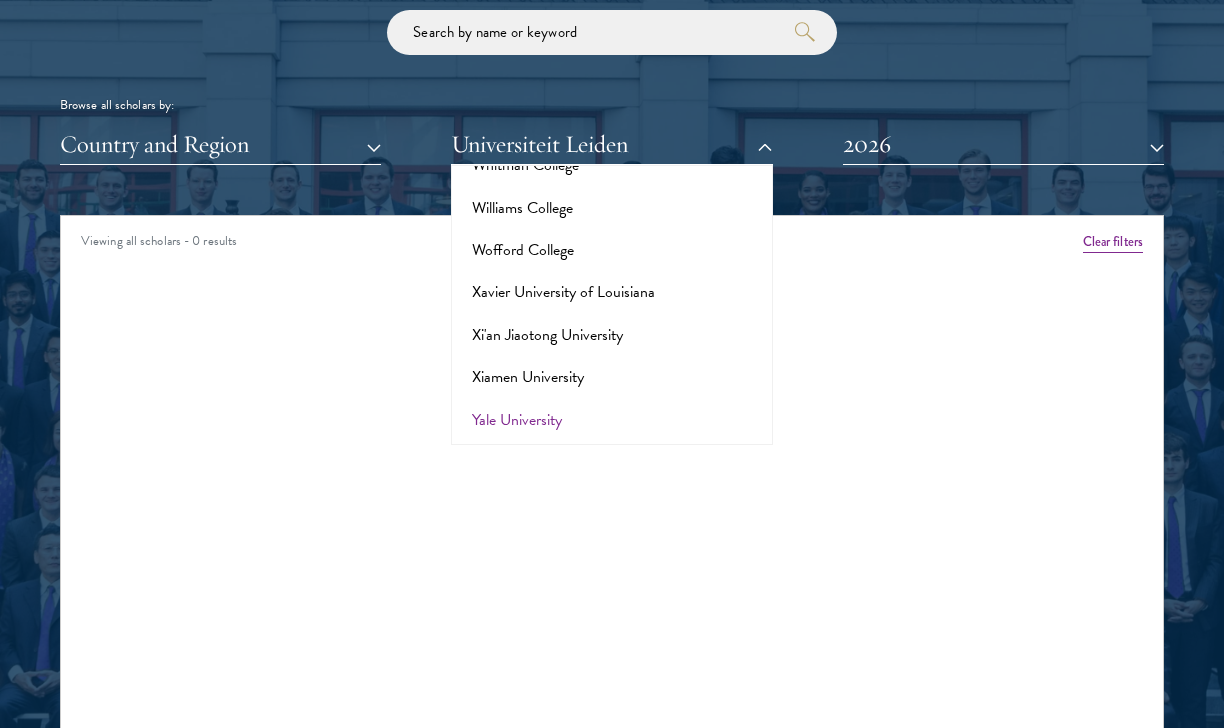 scroll, scrollTop: 20256, scrollLeft: 0, axis: vertical 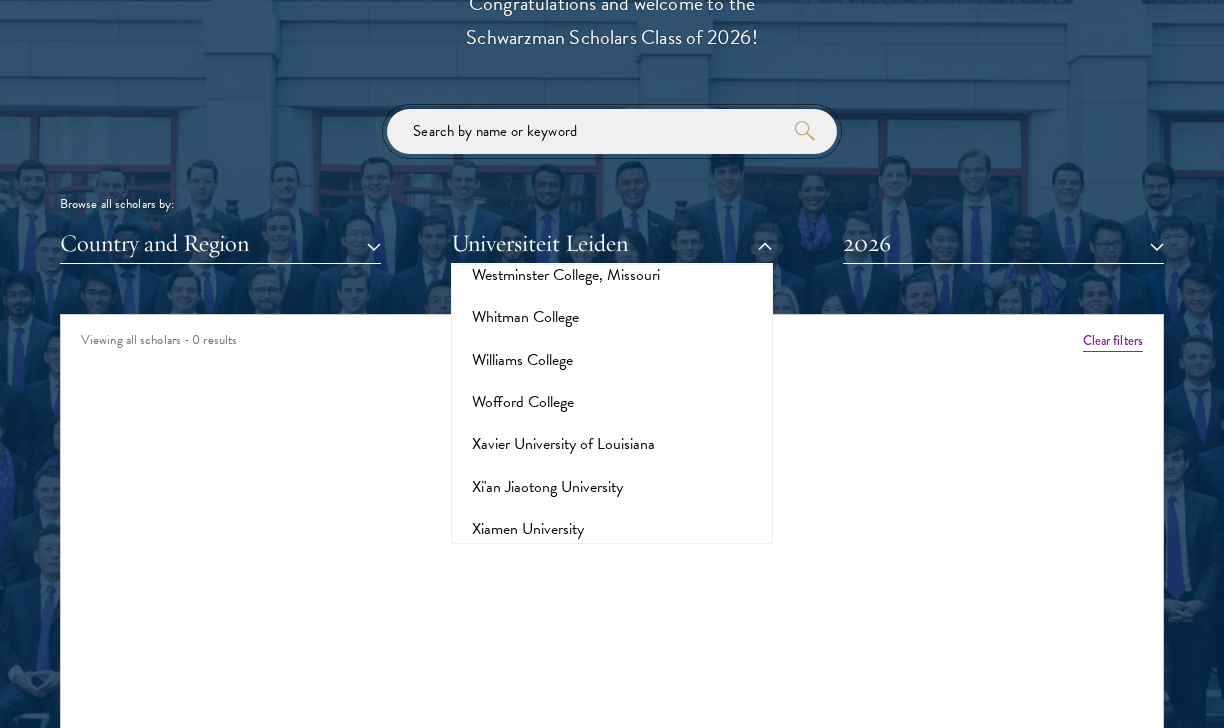 click at bounding box center [612, 131] 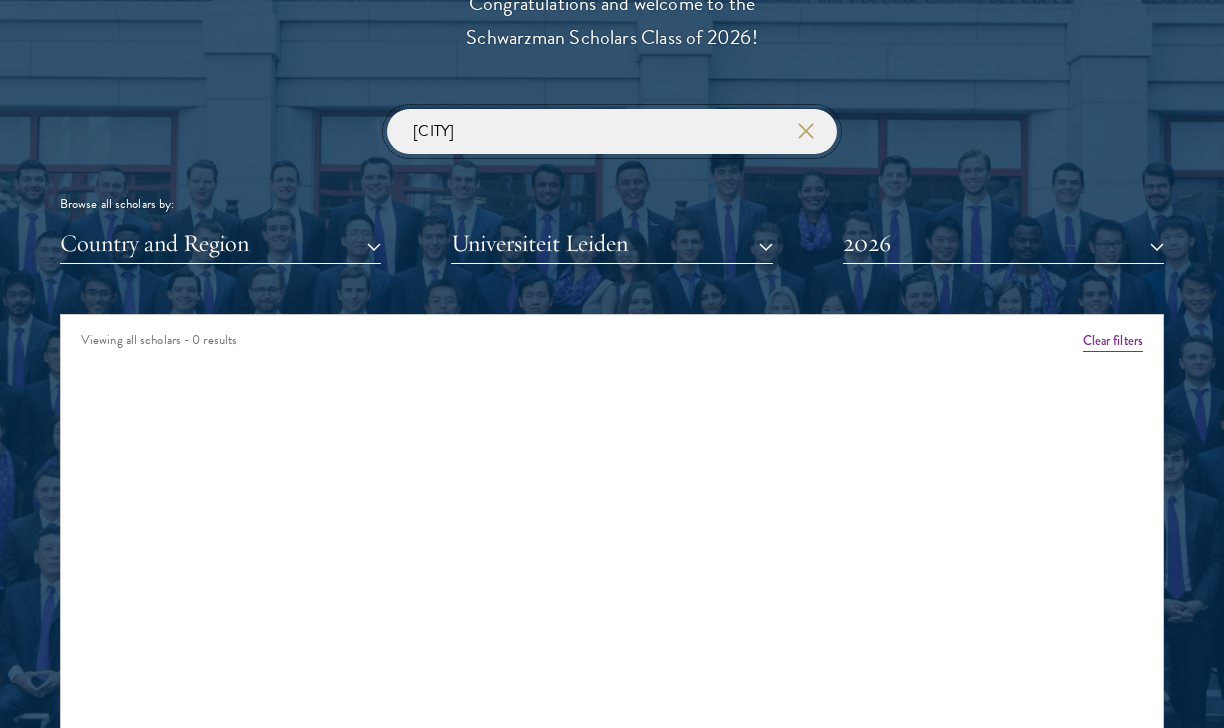 click at bounding box center (0, 0) 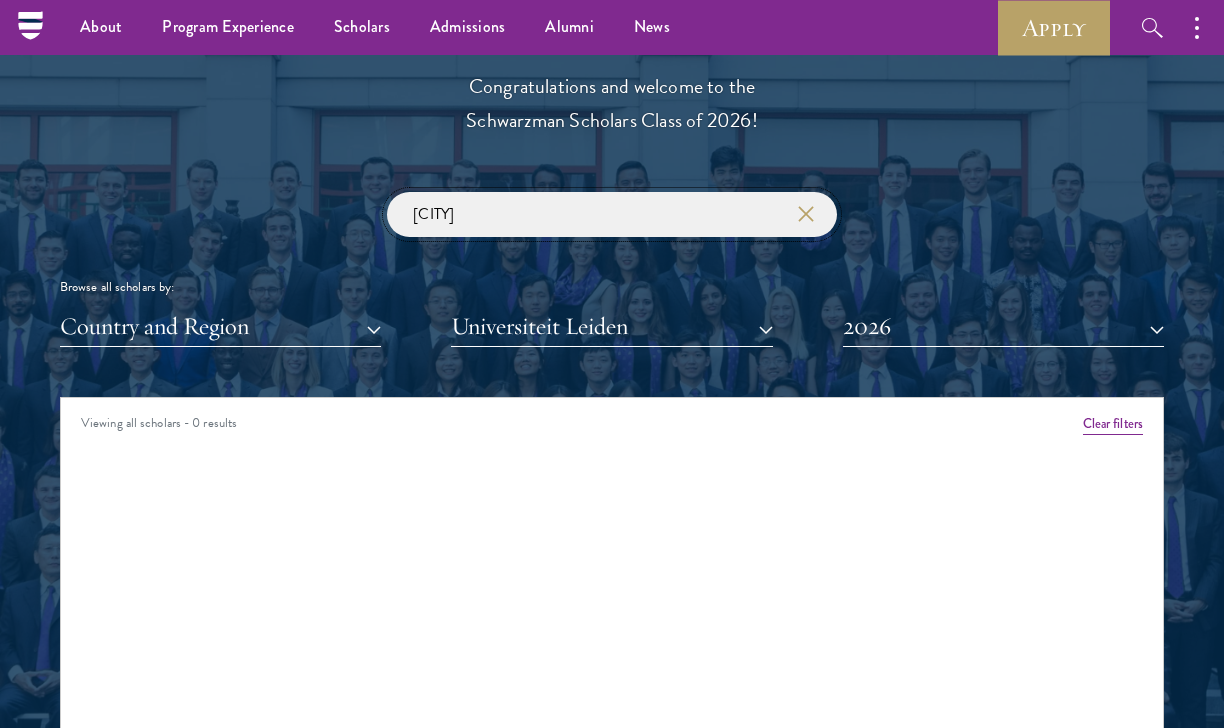 scroll, scrollTop: 2192, scrollLeft: 0, axis: vertical 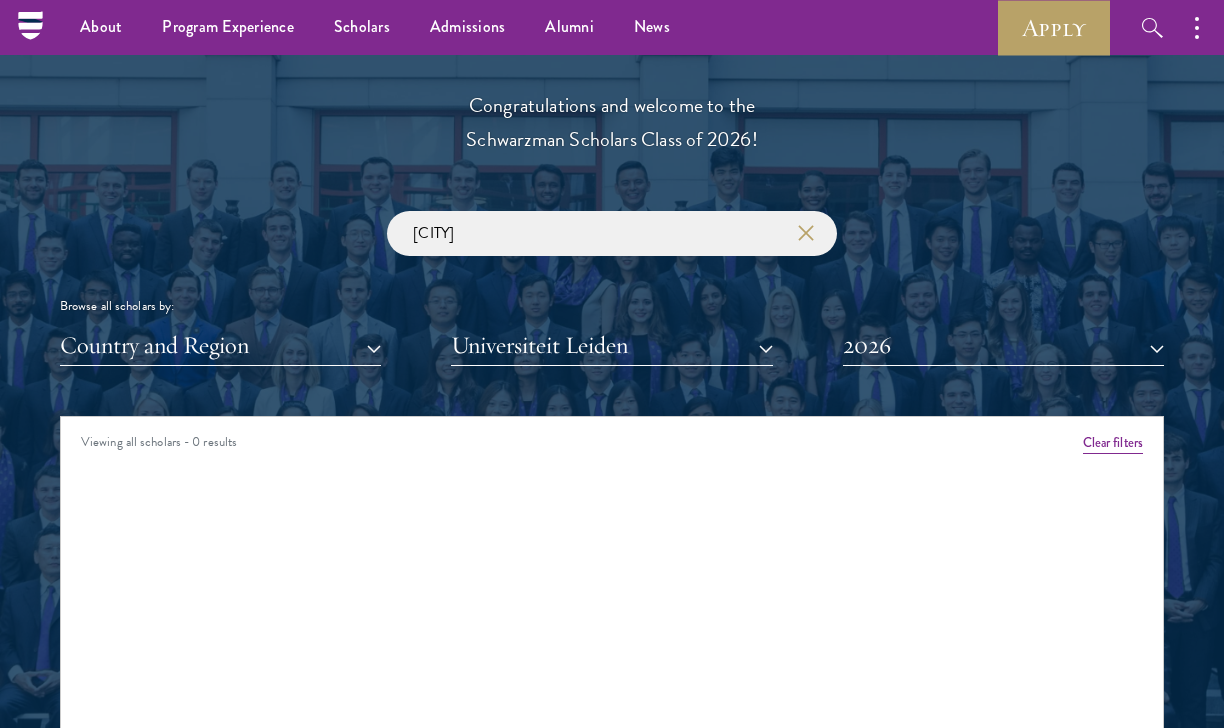 click on "ljubljana
Browse all scholars by:
Country and Region
All Countries and Regions
Afghanistan
Antigua and Barbuda
Argentina
Armenia
Australia
Austria
Azerbaijan
Bangladesh
Belarus
Benin
Bosnia and Herzegovina
Botswana
Brazil
Burkina Faso
Burundi
Cameroon
Canada
Chile
China
Colombia
Cote D'Ivoire
Croatia
Denmark
Dominican Republic
Ecuador
Egypt
France Georgia" at bounding box center [612, 288] 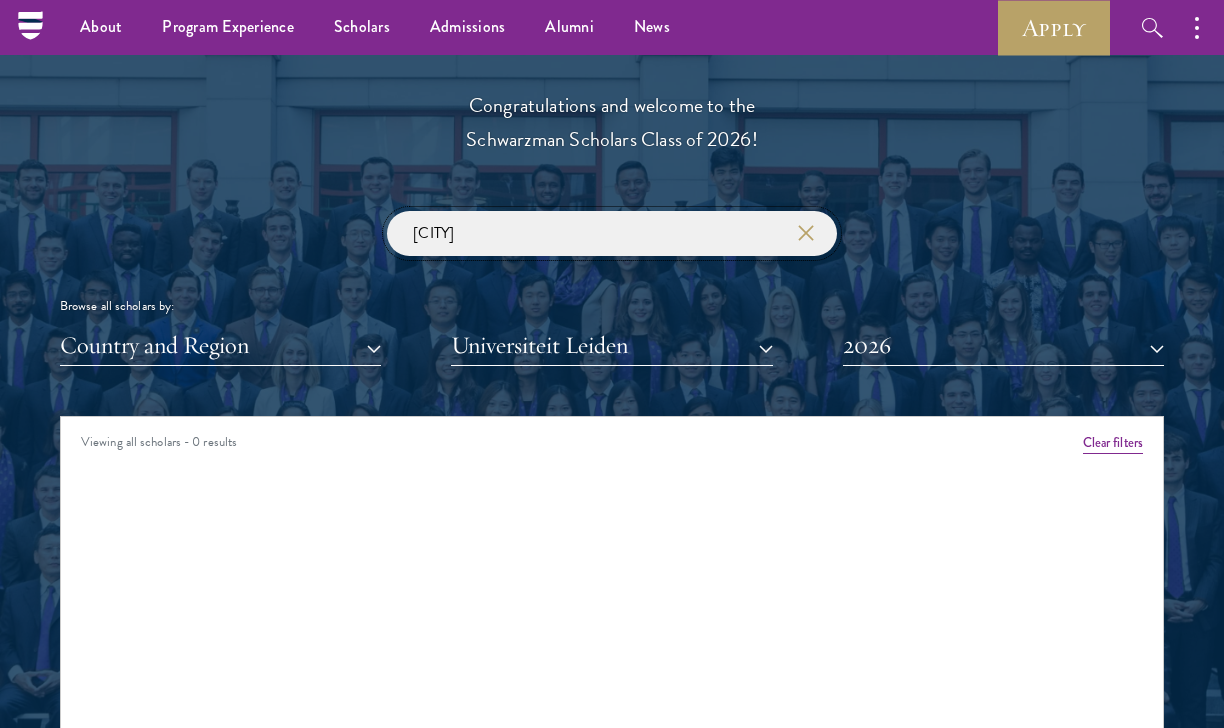 click on "[CITY]" at bounding box center (612, 233) 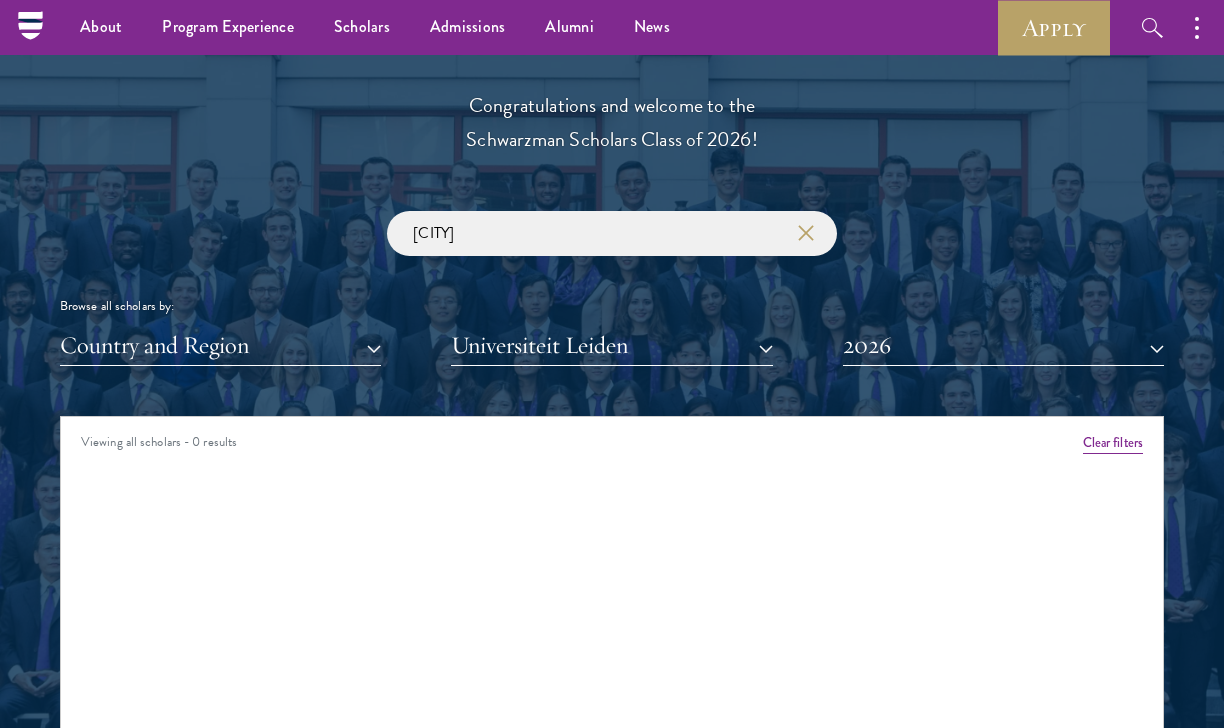 click on "Universiteit Leiden" at bounding box center (611, 345) 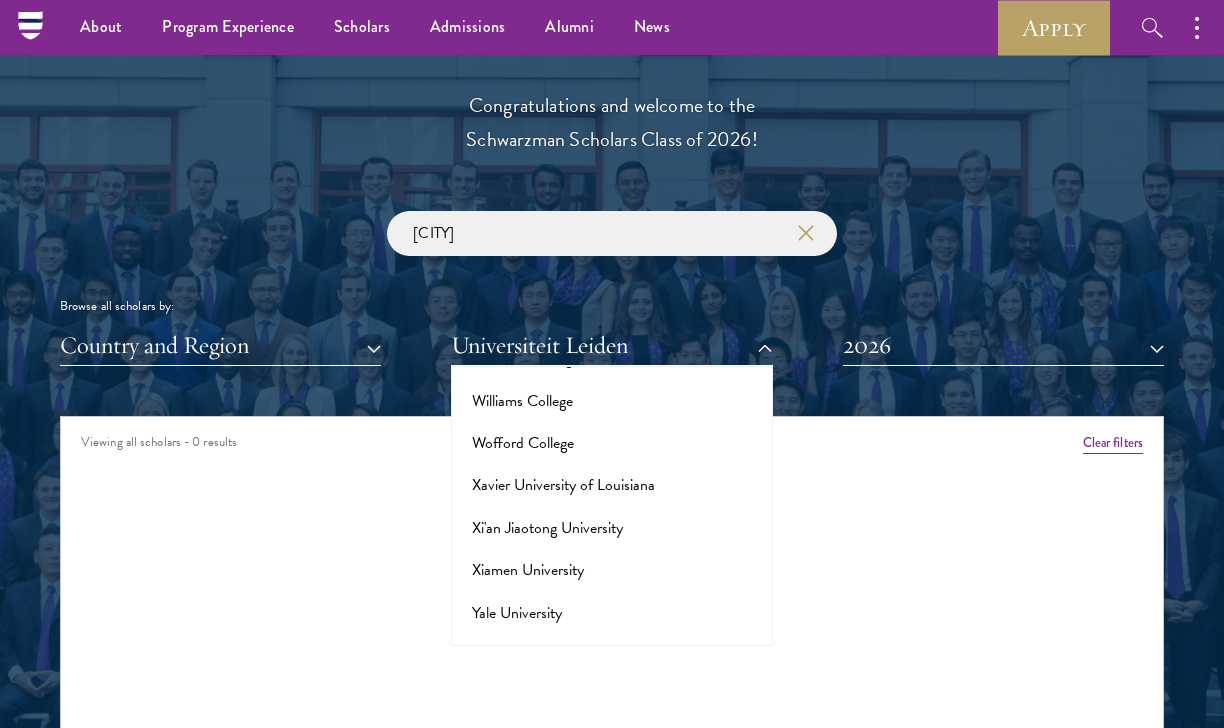 scroll, scrollTop: 20256, scrollLeft: 0, axis: vertical 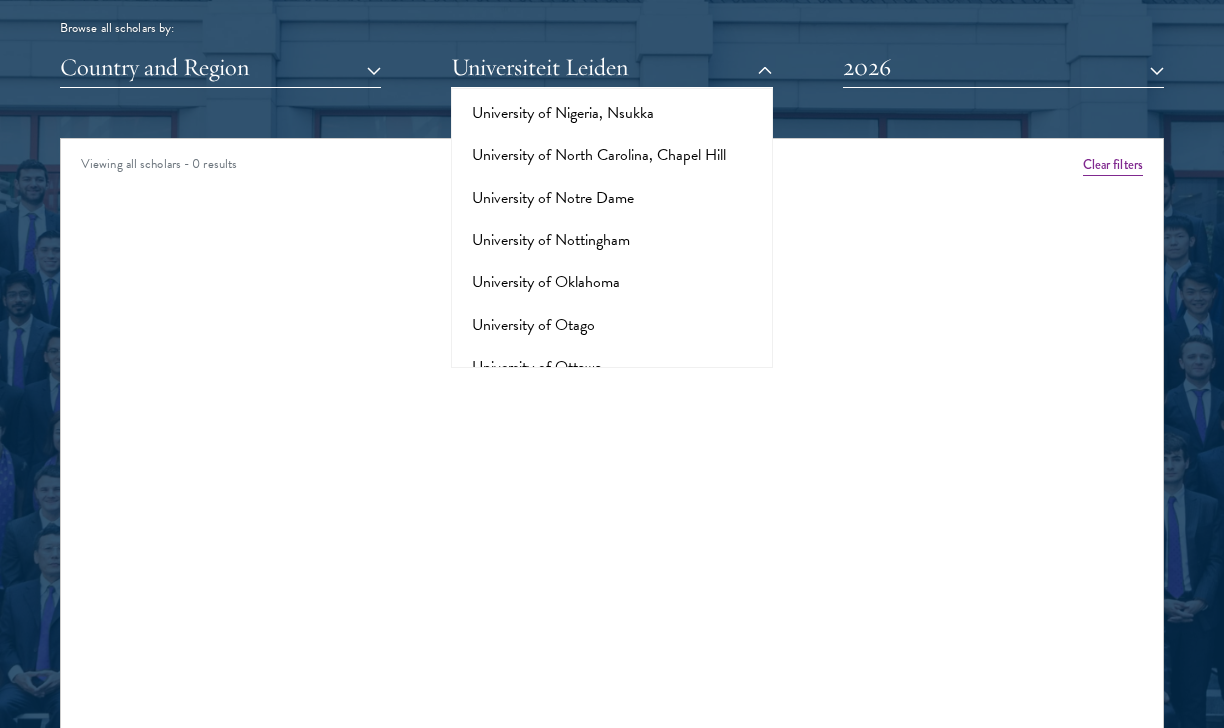 click on "2026" at bounding box center (1003, 67) 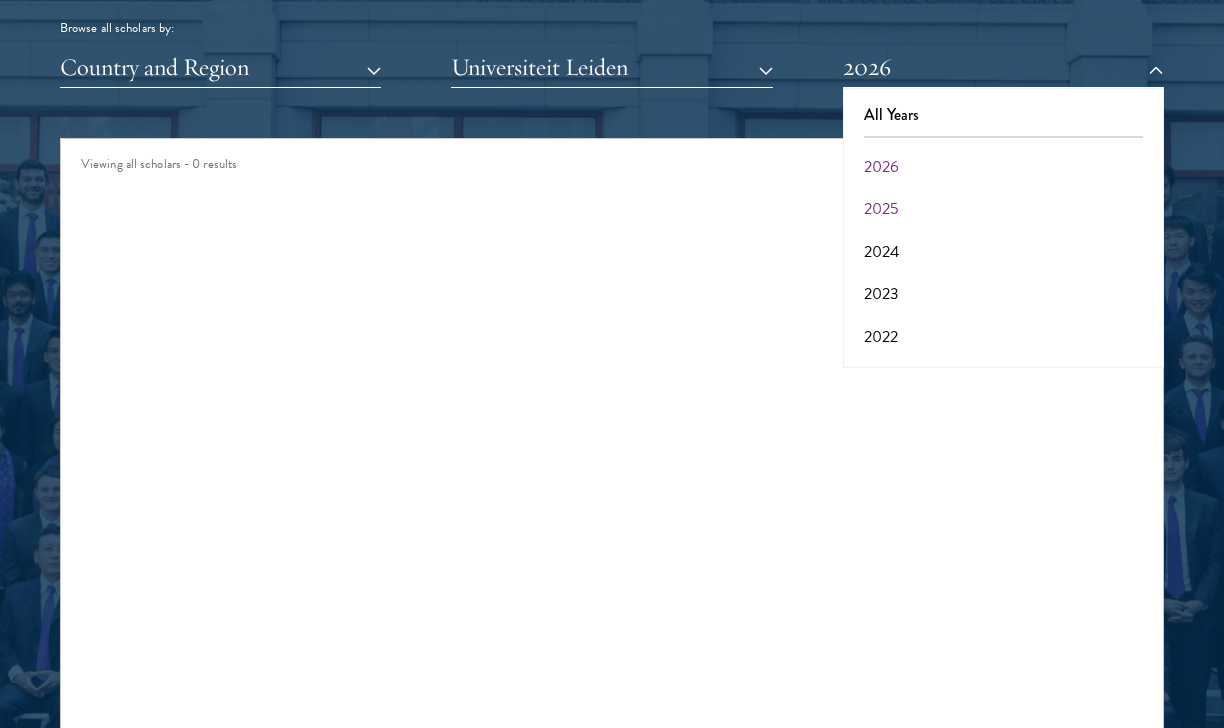 click on "2025" at bounding box center [1003, 209] 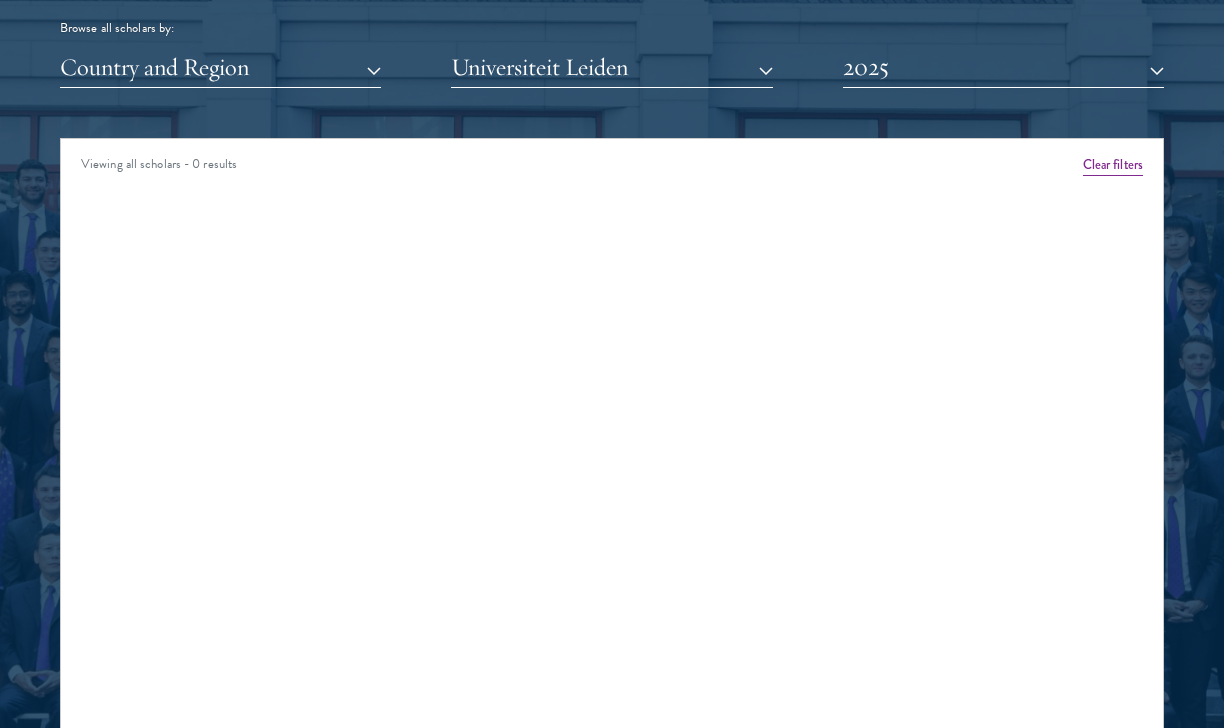 click on "Universiteit Leiden" at bounding box center [611, 67] 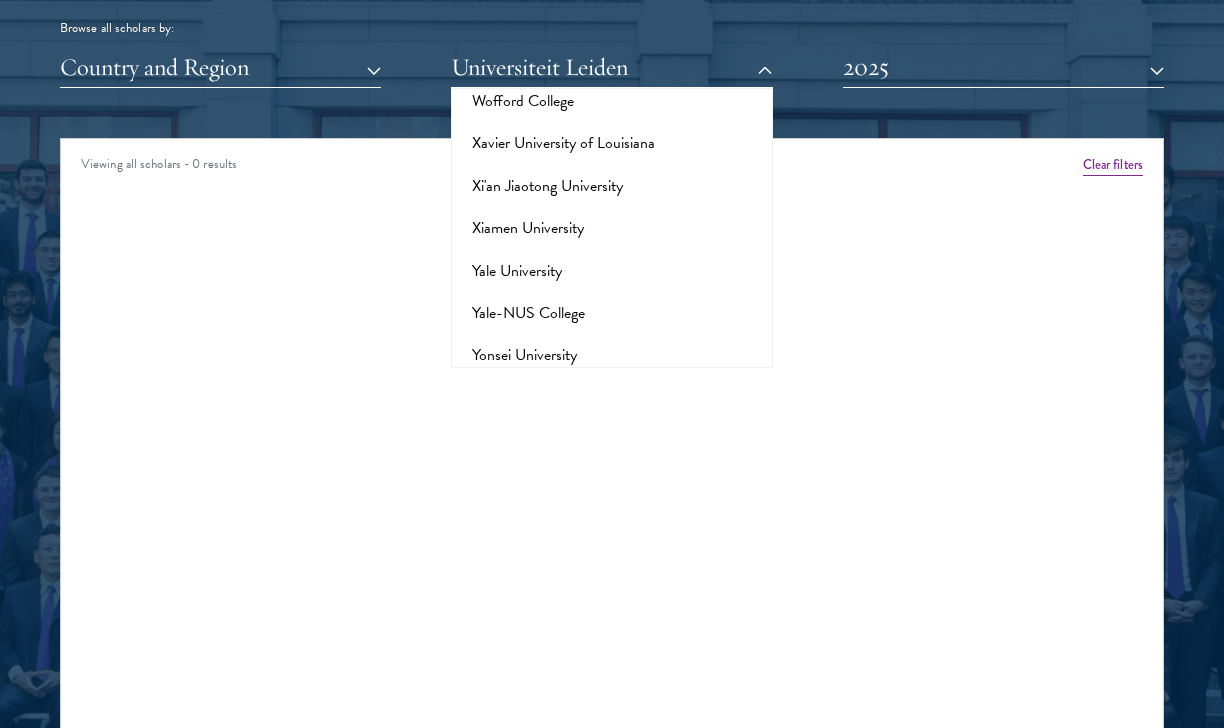 scroll, scrollTop: 20256, scrollLeft: 0, axis: vertical 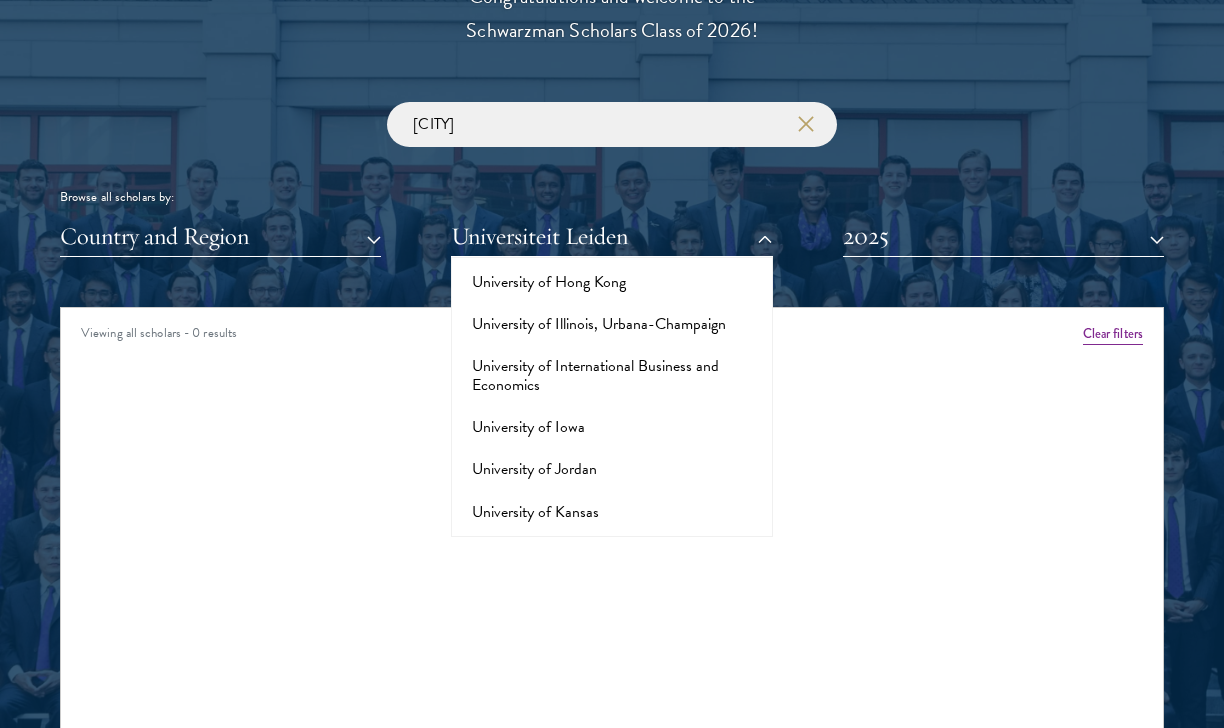click on "2025" at bounding box center [1003, 236] 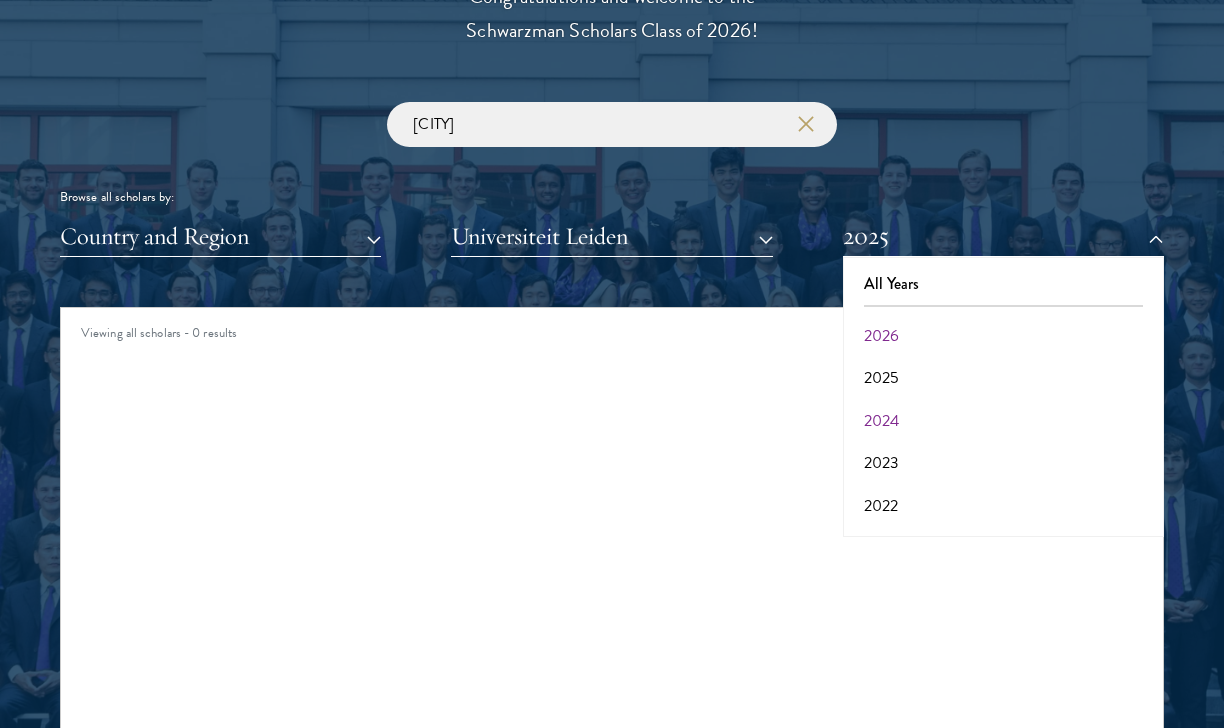 click on "2024" at bounding box center (1003, 421) 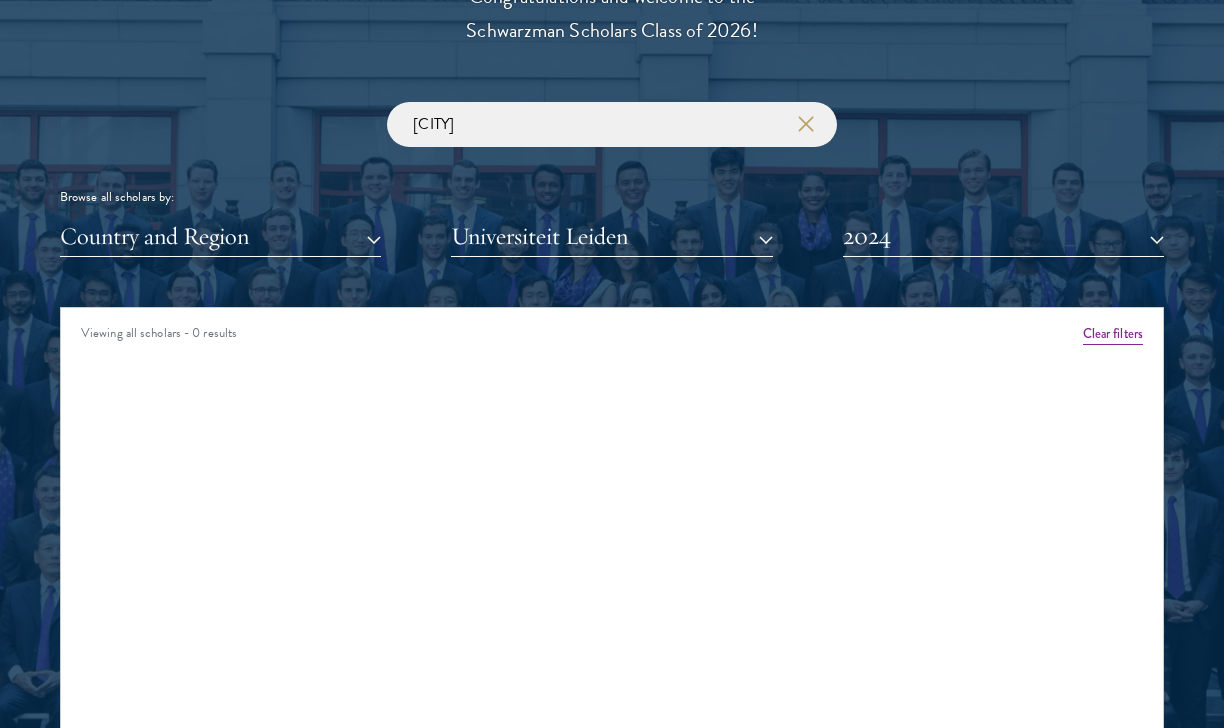 click on "Universiteit Leiden" at bounding box center [611, 236] 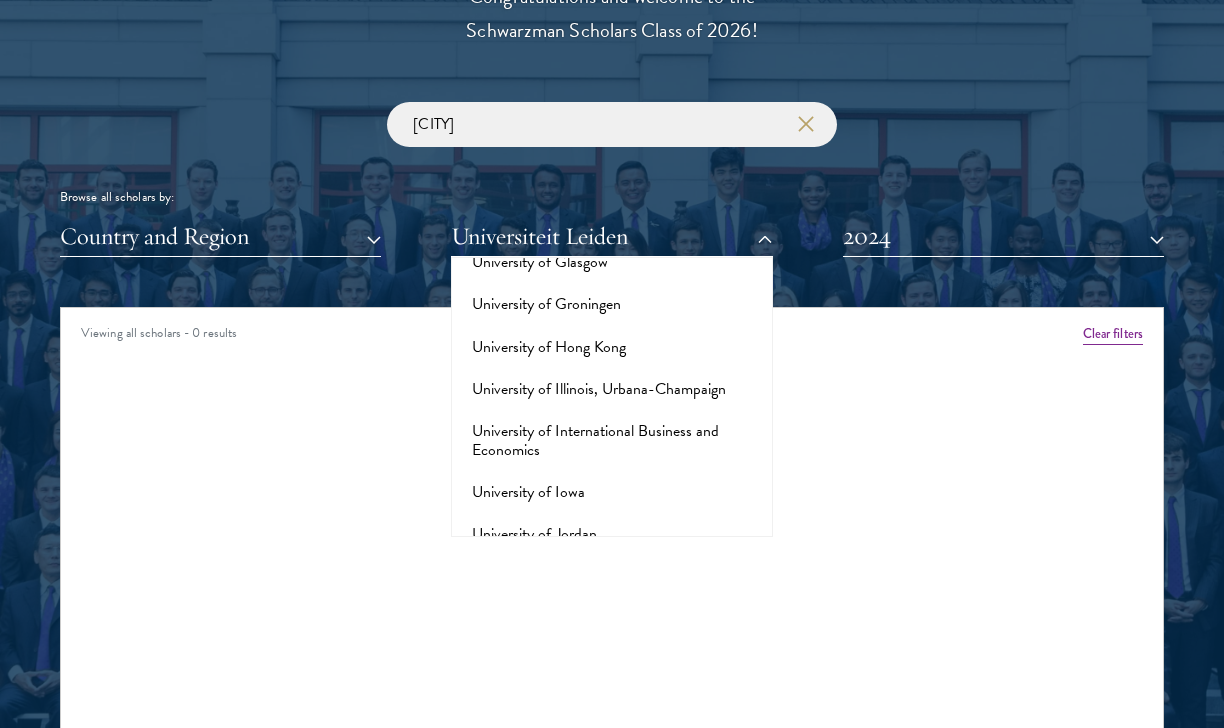 scroll, scrollTop: 16275, scrollLeft: 0, axis: vertical 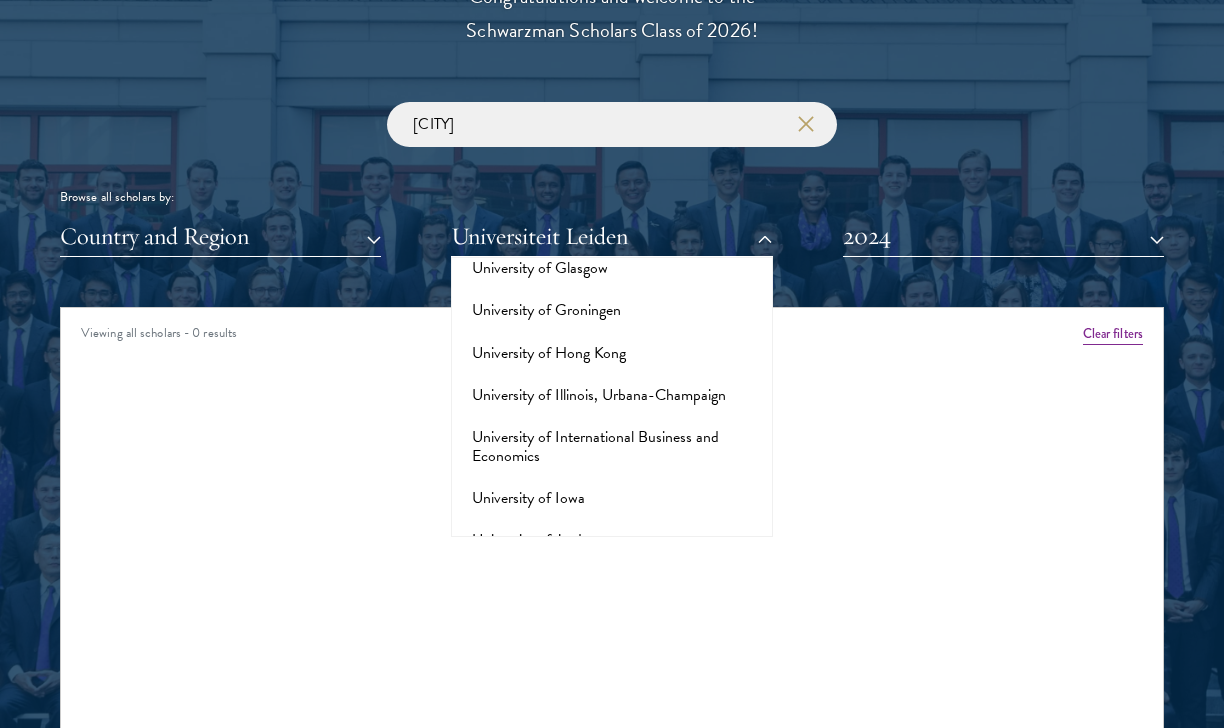 click on "Viewing all scholars - 0 results" at bounding box center (612, 336) 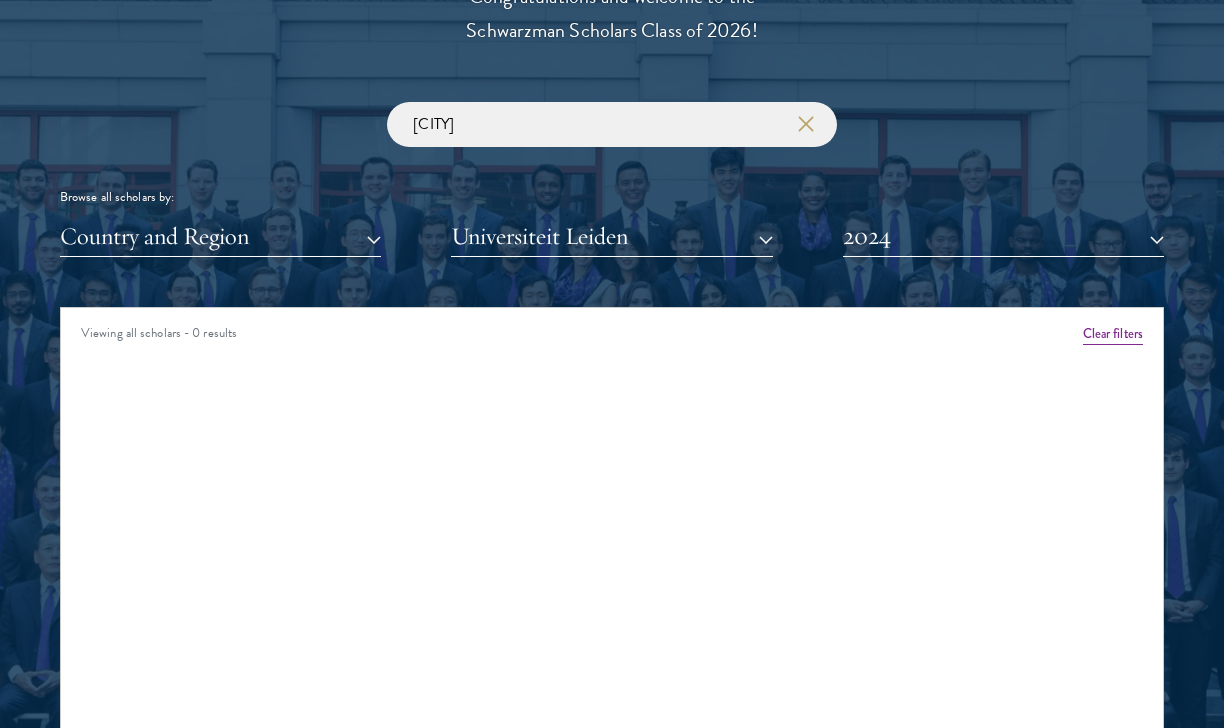 click on "[CITY] Browse all scholars by: Country and Region All Countries and Regions Afghanistan Antigua and Barbuda Argentina Armenia Australia Austria Azerbaijan Bangladesh Belarus Benin Bosnia and Herzegovina Botswana Brazil Burkina Faso Burundi Cameroon Canada Chile China Colombia cote D'Ivoire Croatia Denmark Dominican Republic Ecuador Egypt France Georgia" at bounding box center (612, 179) 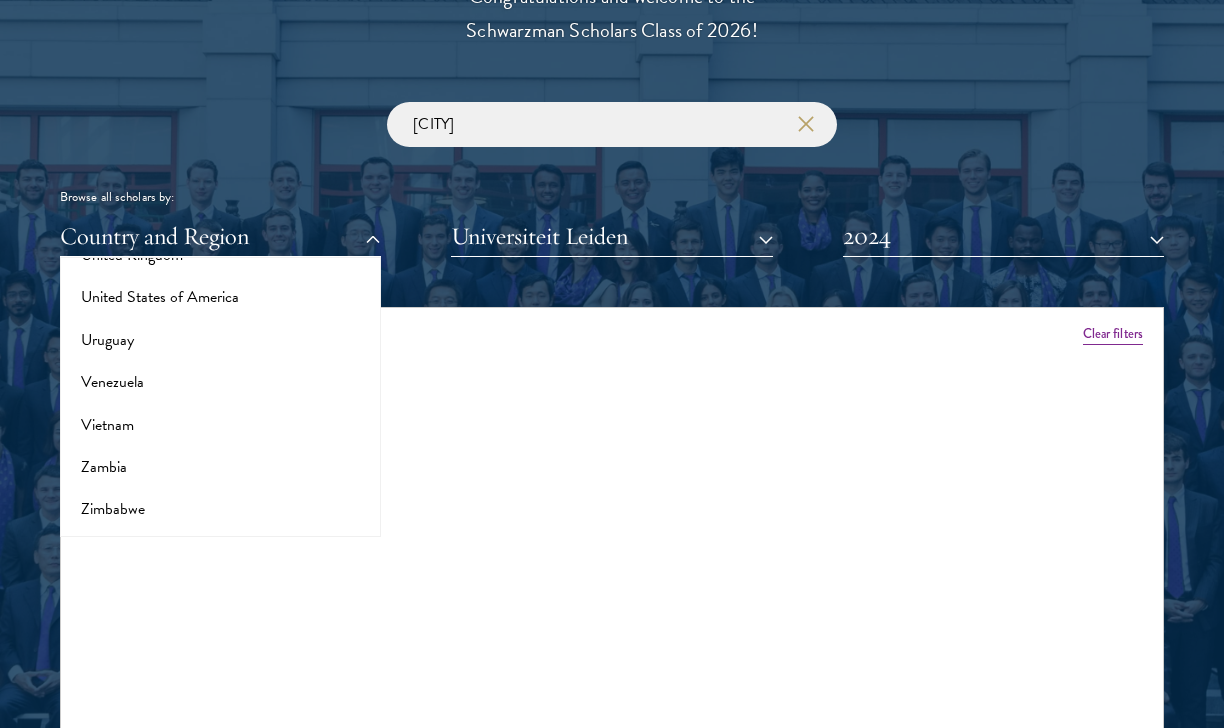 scroll, scrollTop: 4152, scrollLeft: 0, axis: vertical 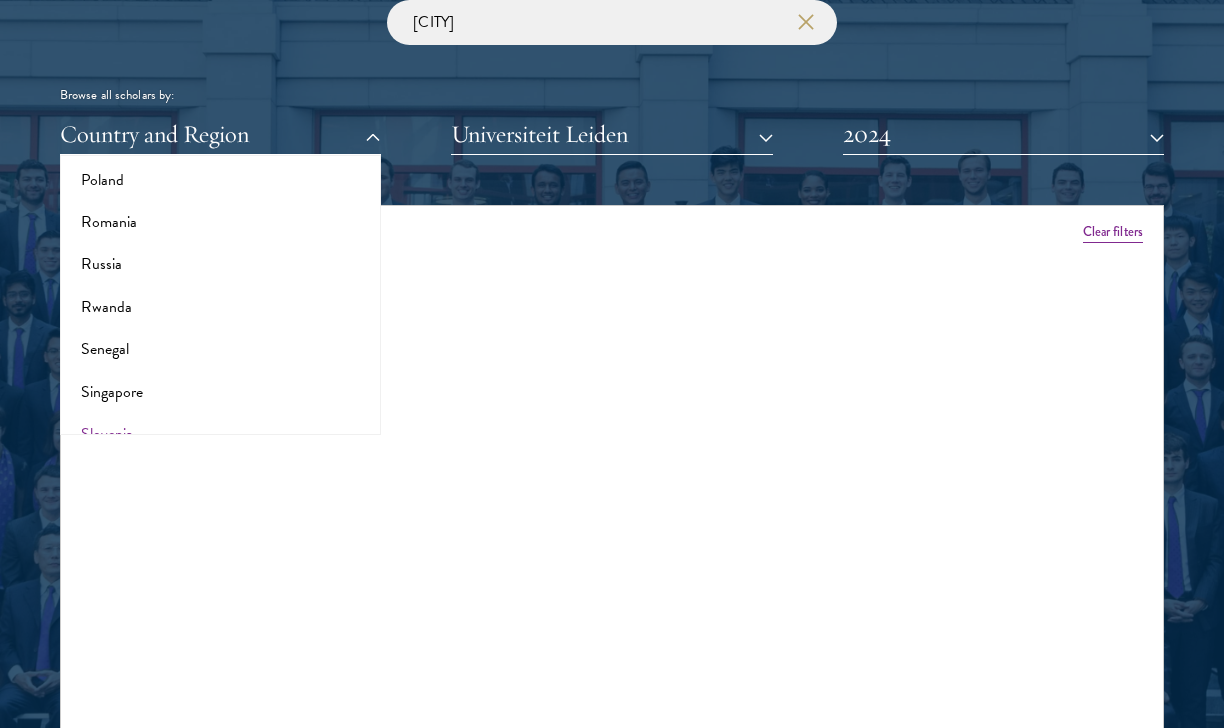 click on "Slovenia" at bounding box center (220, 434) 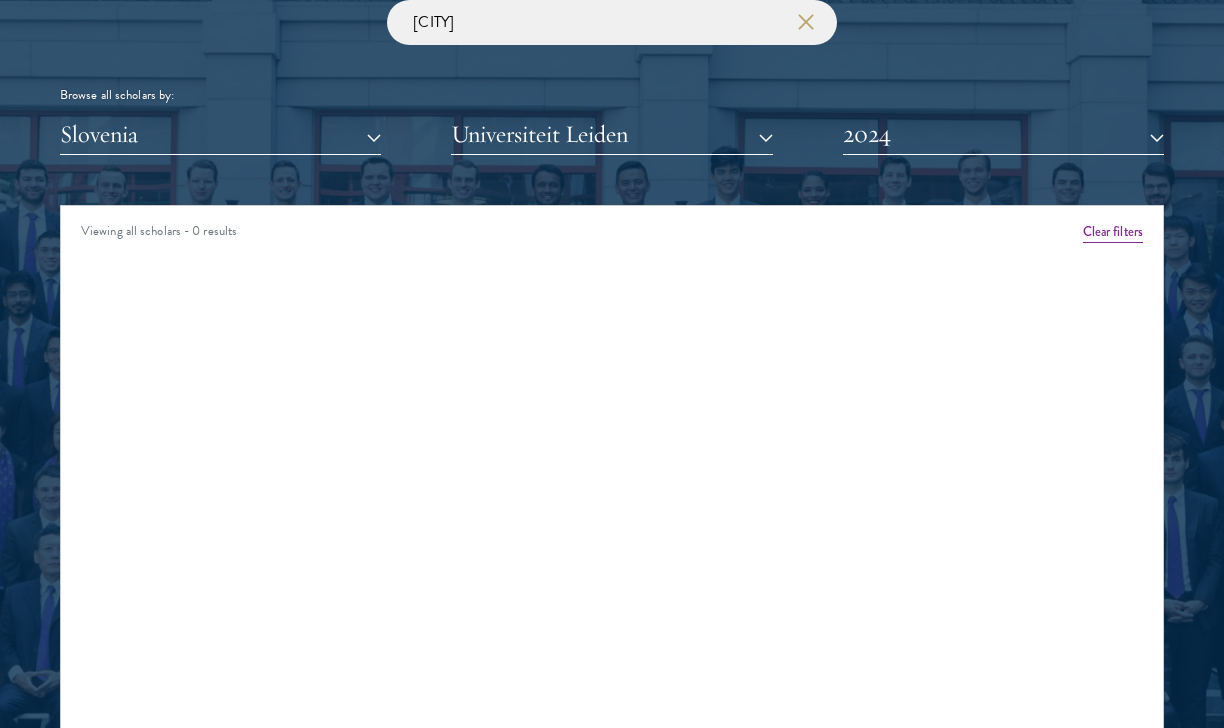 click on "2024" at bounding box center (1003, 134) 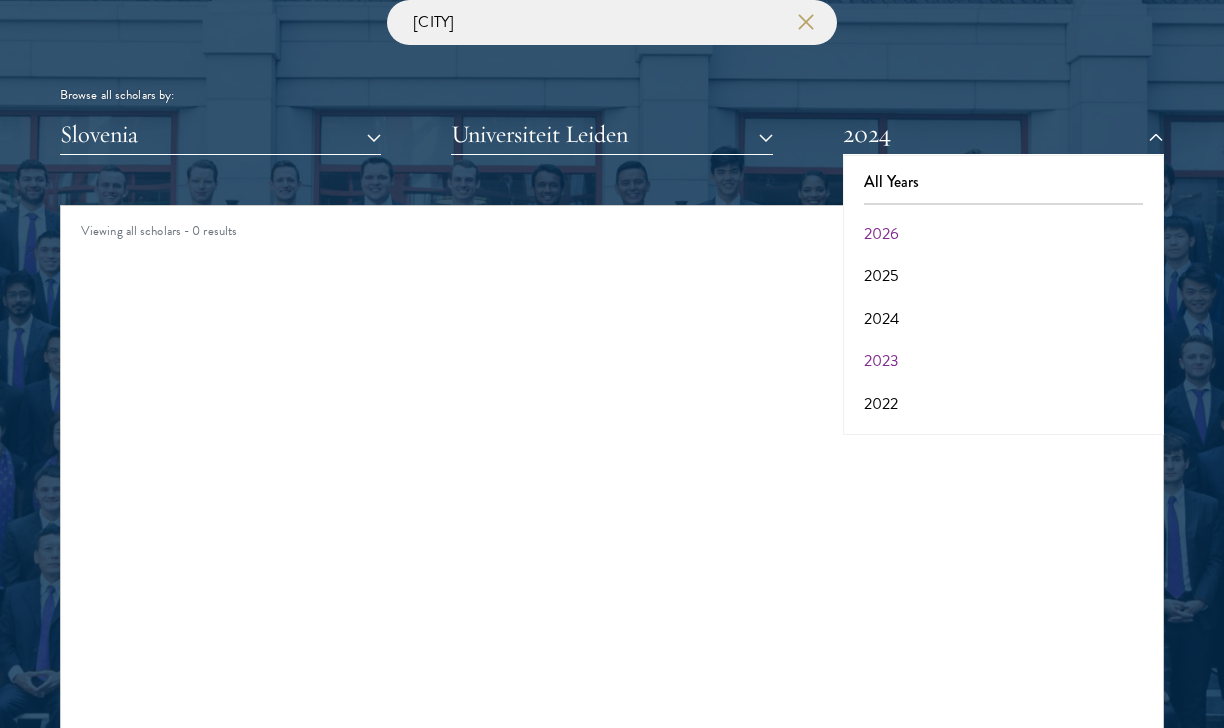 click on "2023" at bounding box center [1003, 361] 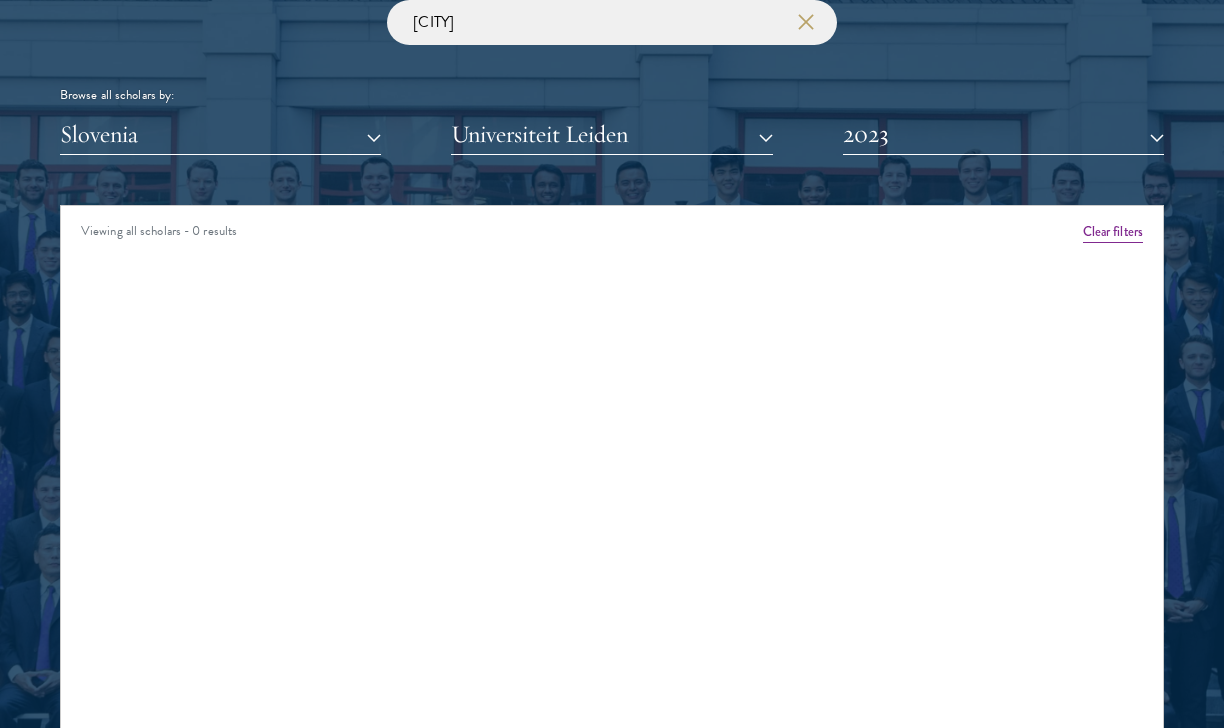 click on "Browse all scholars by:" at bounding box center [612, 95] 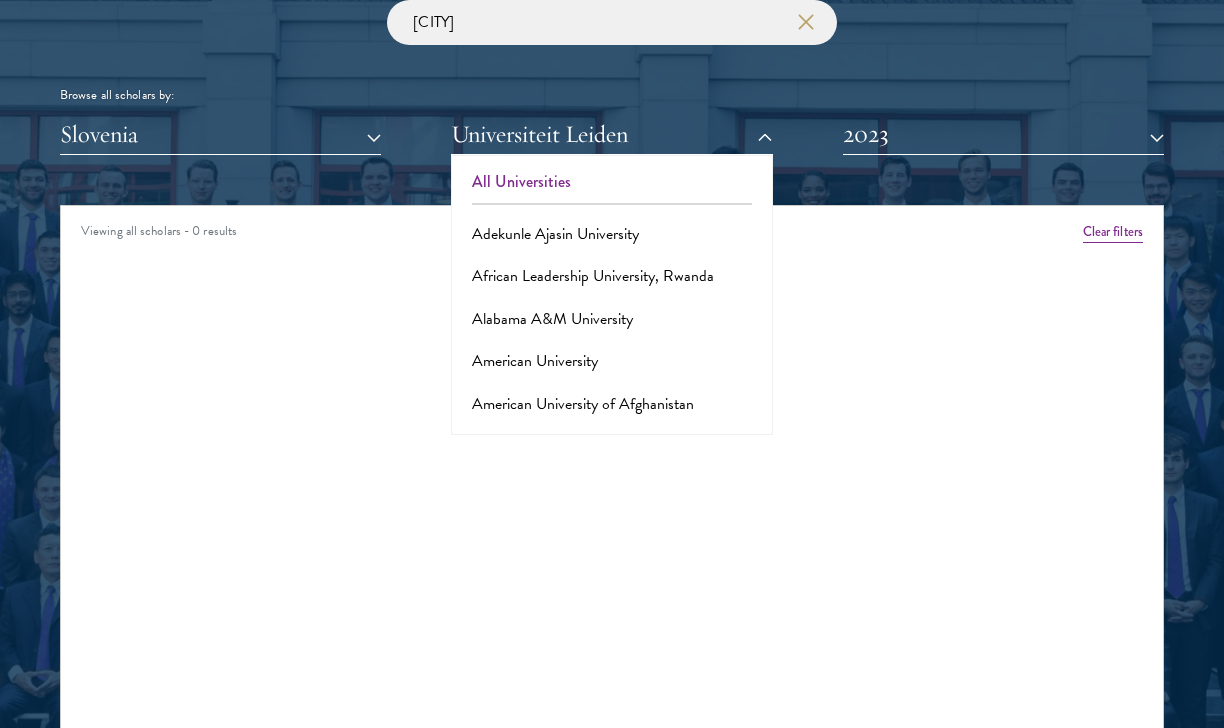 scroll, scrollTop: 0, scrollLeft: 0, axis: both 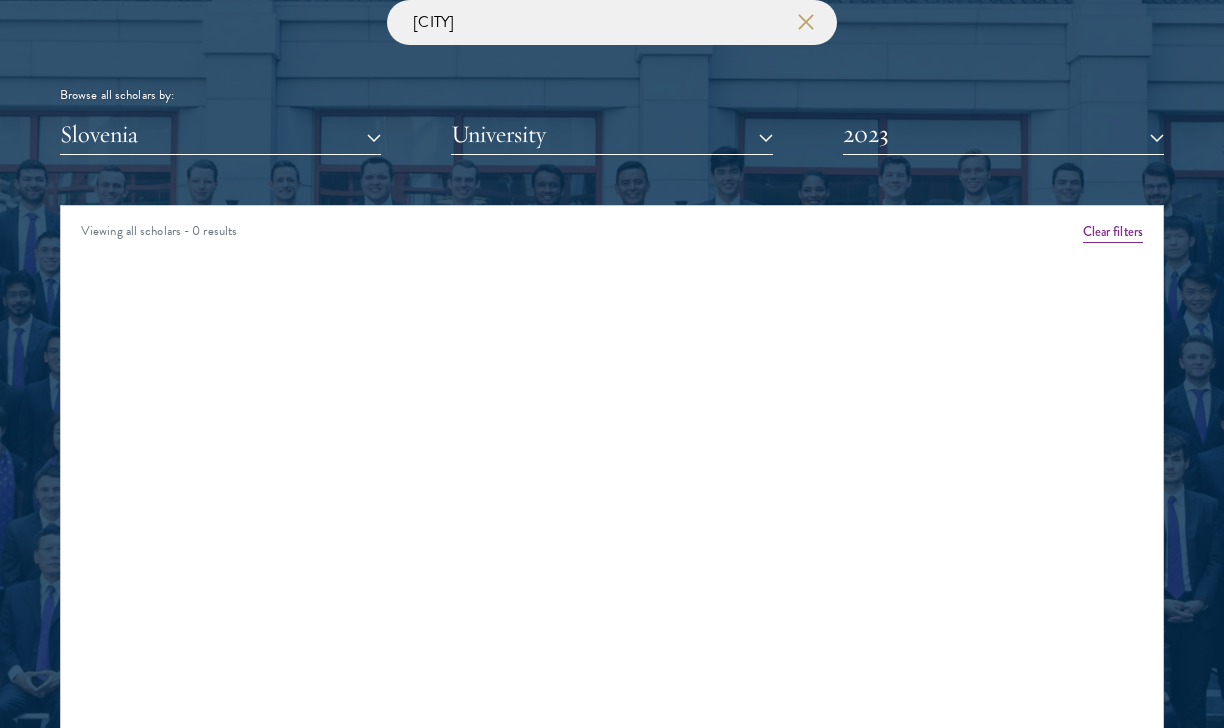 click on "Clear filters" at bounding box center (1113, 232) 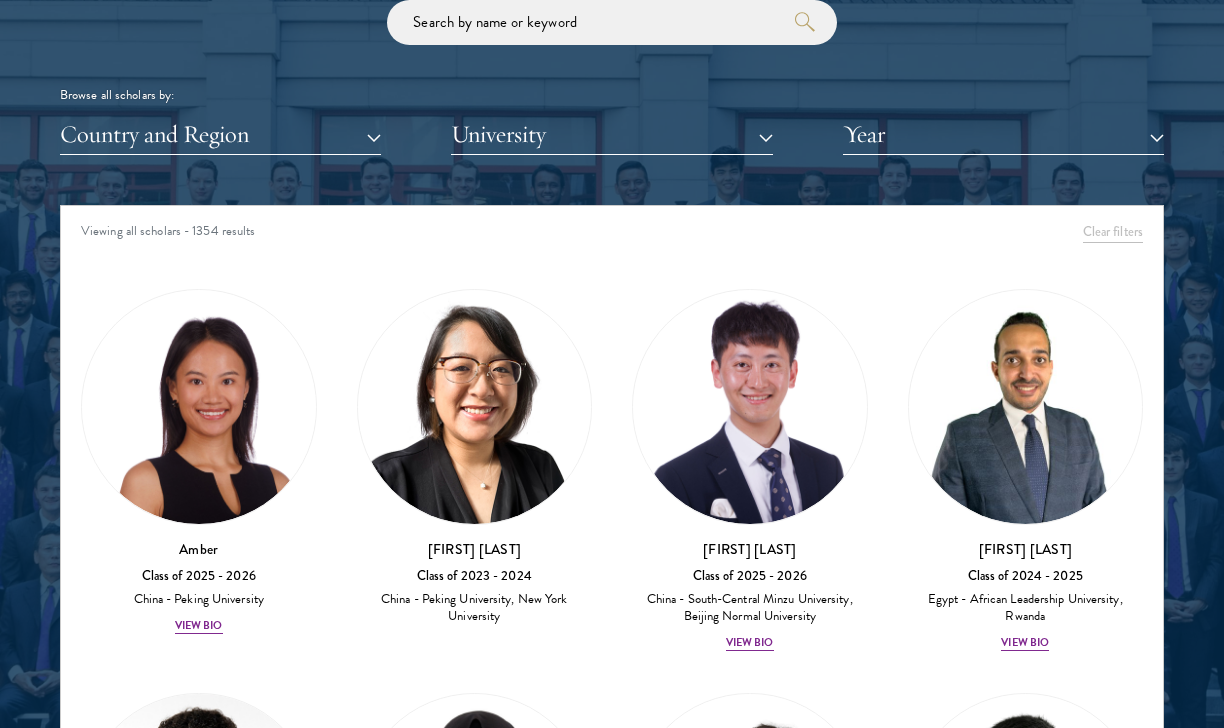 click on "[COUNTRY] - Ecuador Egypt" at bounding box center (612, 307) 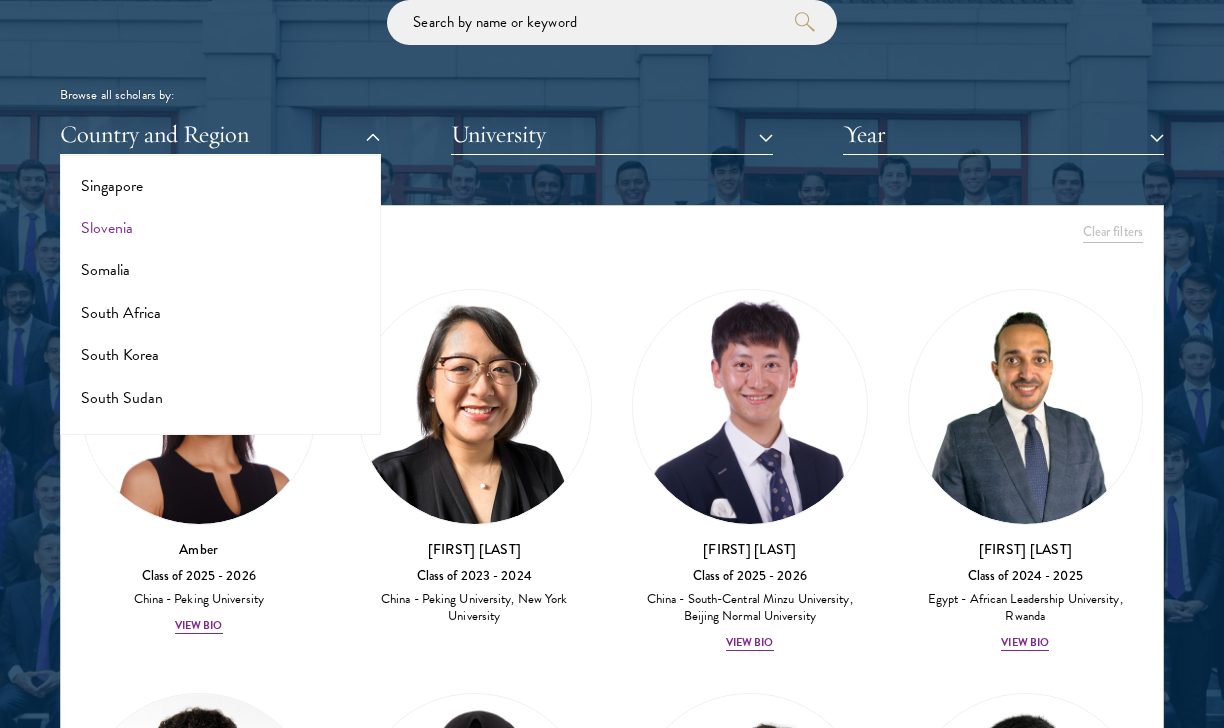 scroll, scrollTop: 3308, scrollLeft: 0, axis: vertical 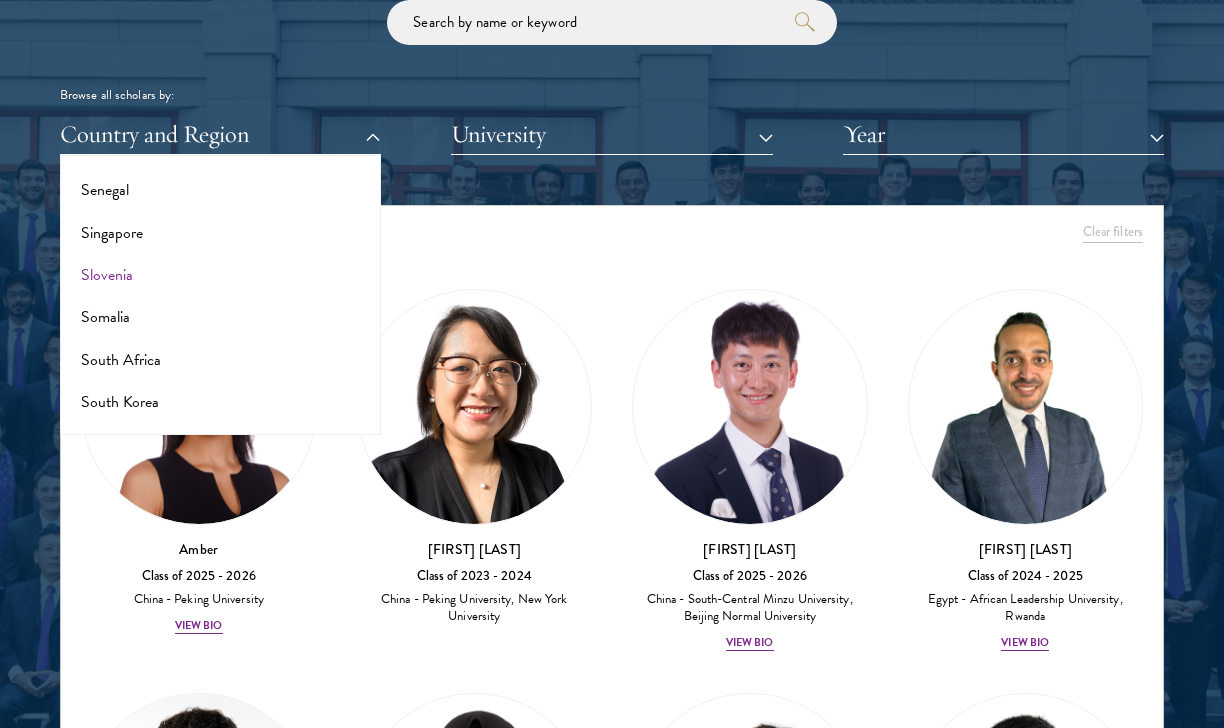 click on "Slovenia" at bounding box center (220, 275) 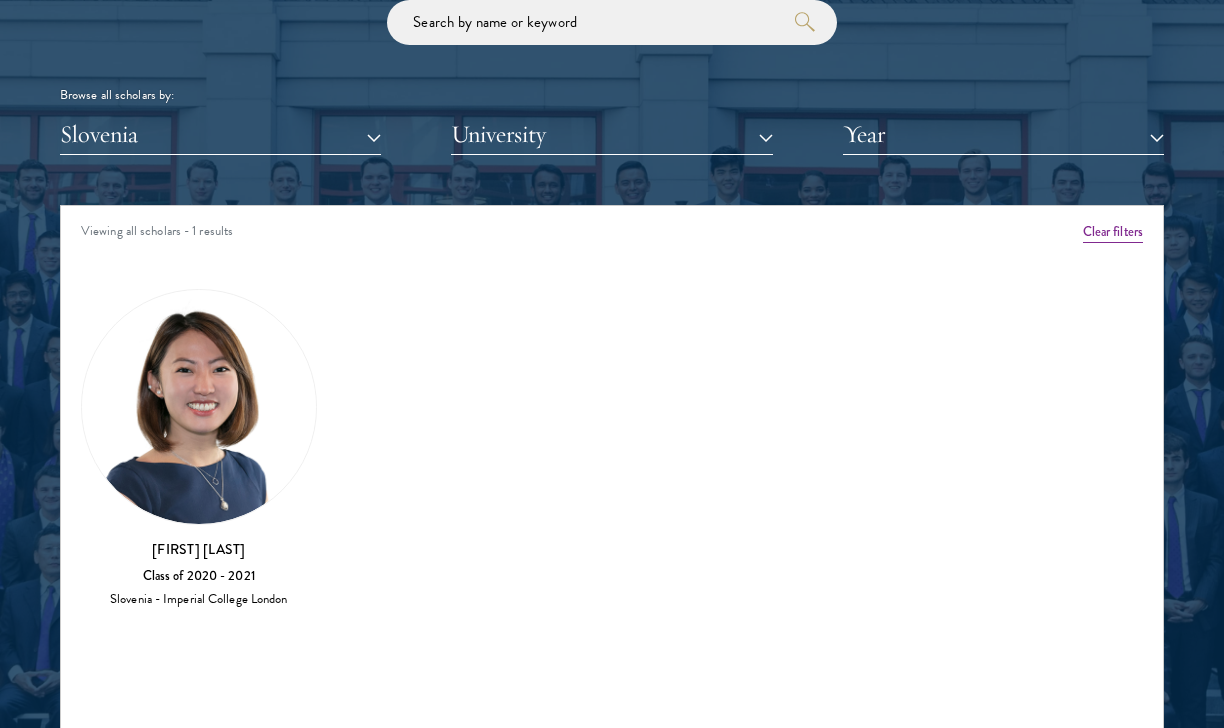 click at bounding box center (199, 407) 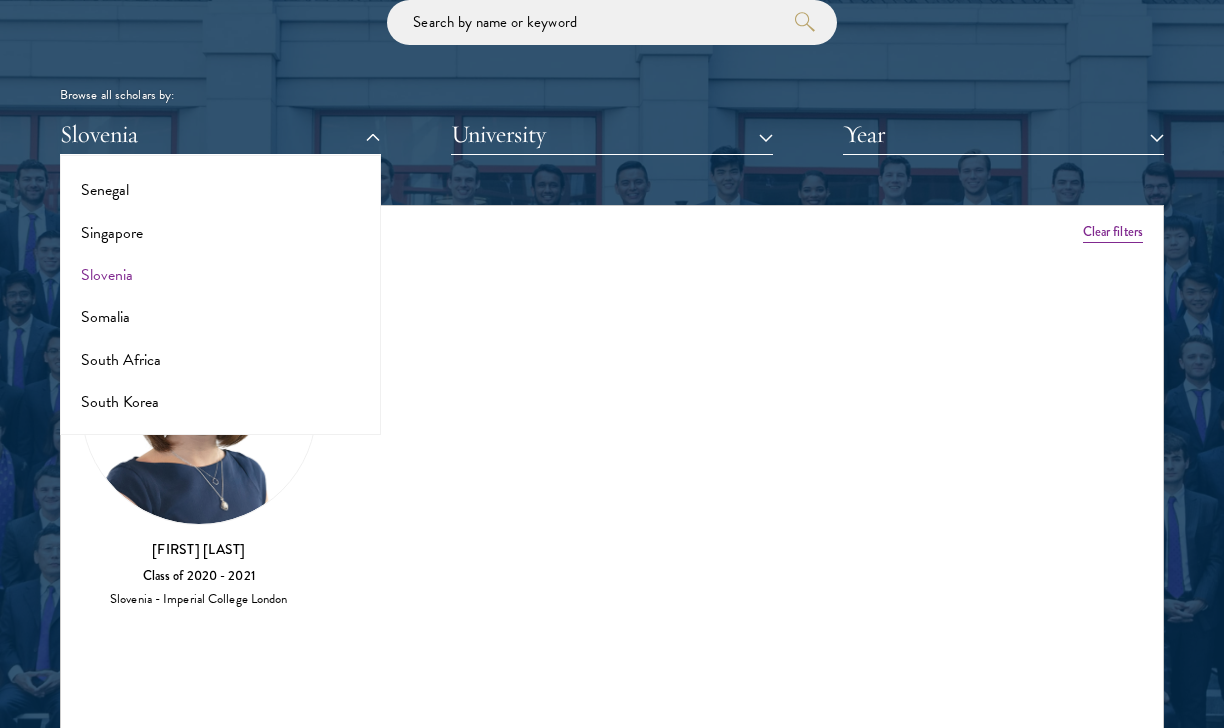 click on "Slovenia" at bounding box center (220, 134) 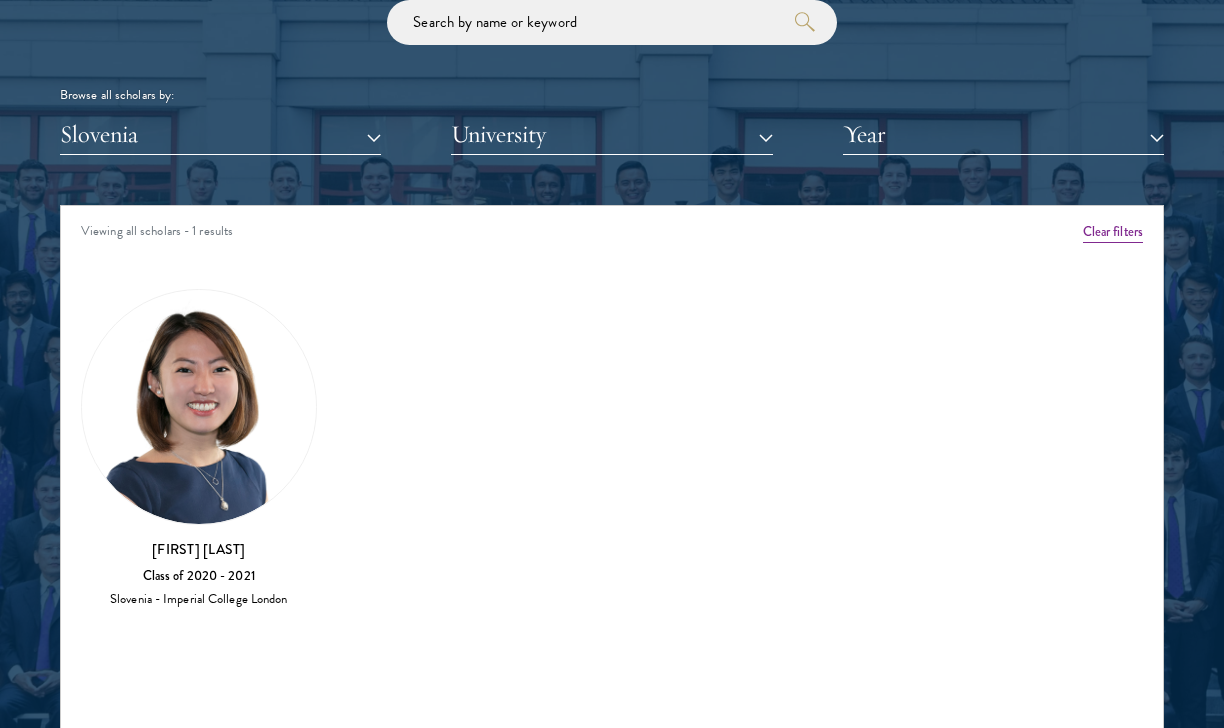 click on "Slovenia" at bounding box center (220, 134) 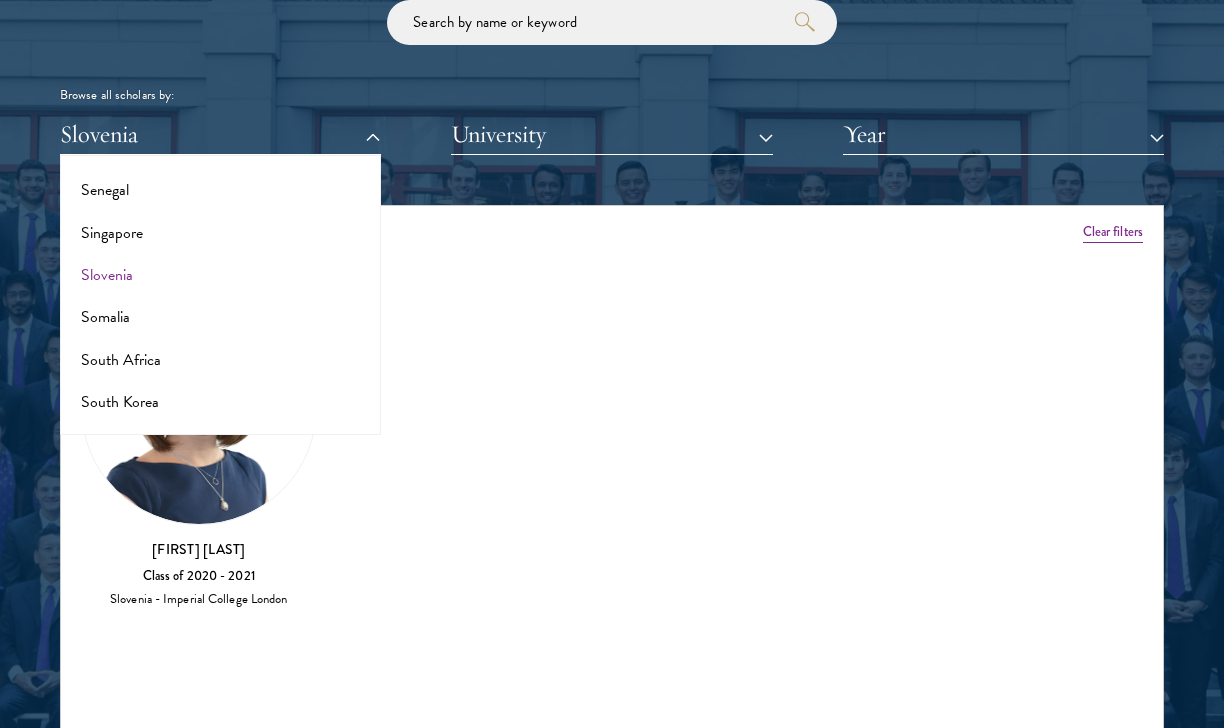 click on "Year" at bounding box center (1003, 134) 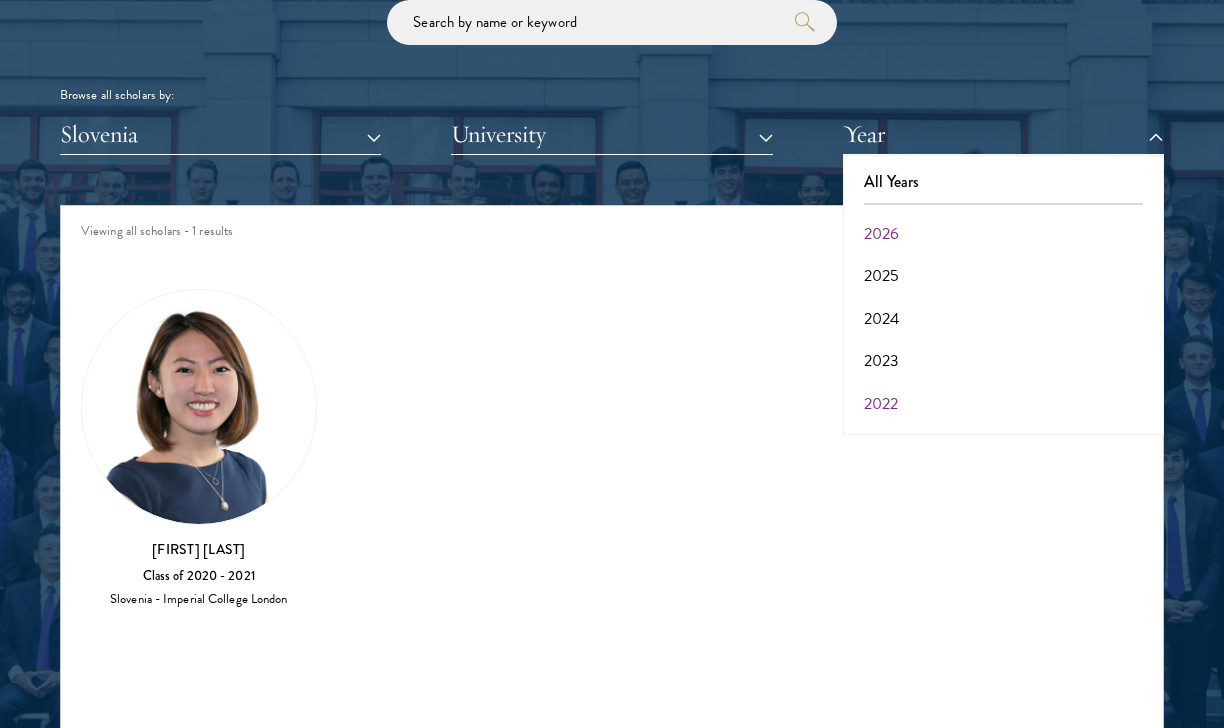 click on "2022" at bounding box center [1003, 404] 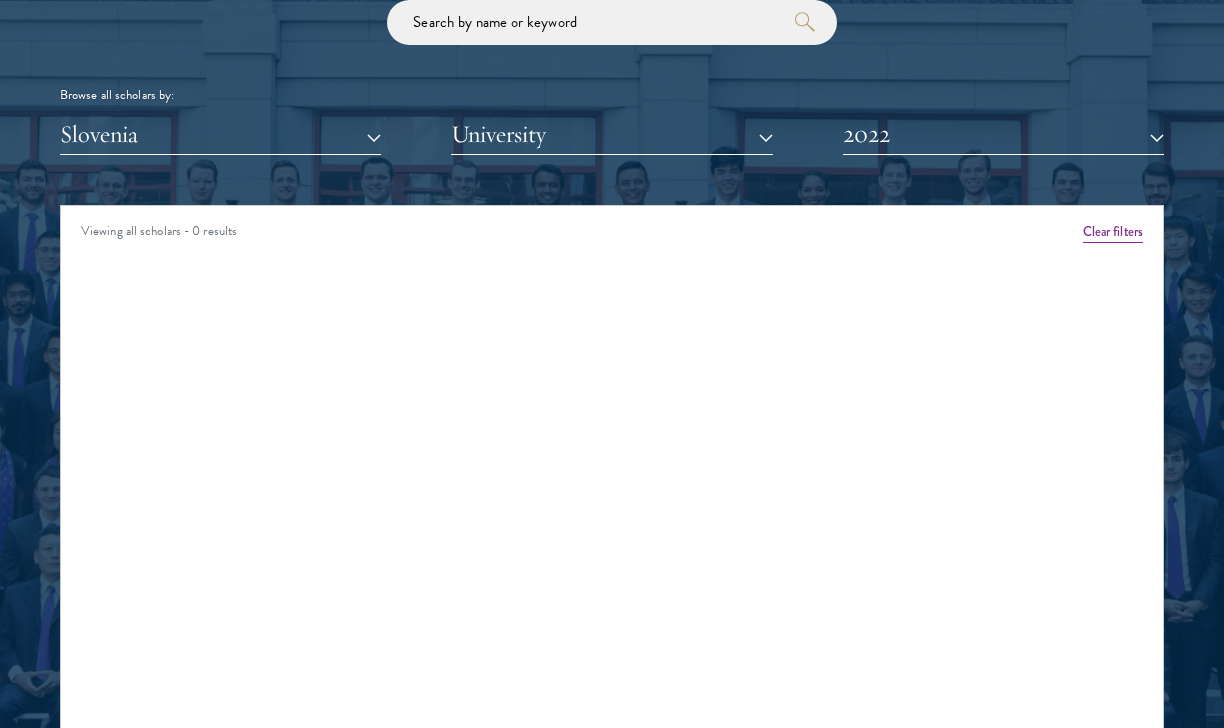 click on "2022" at bounding box center (1003, 134) 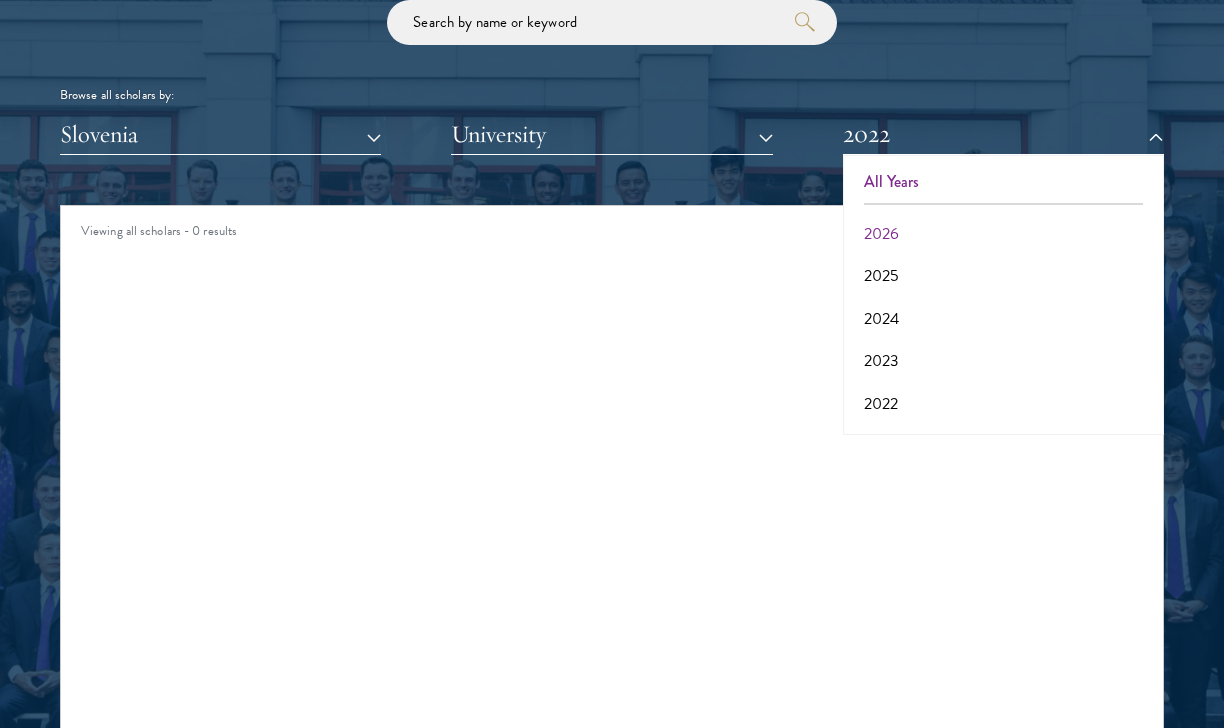 click on "All Years" at bounding box center (1003, 182) 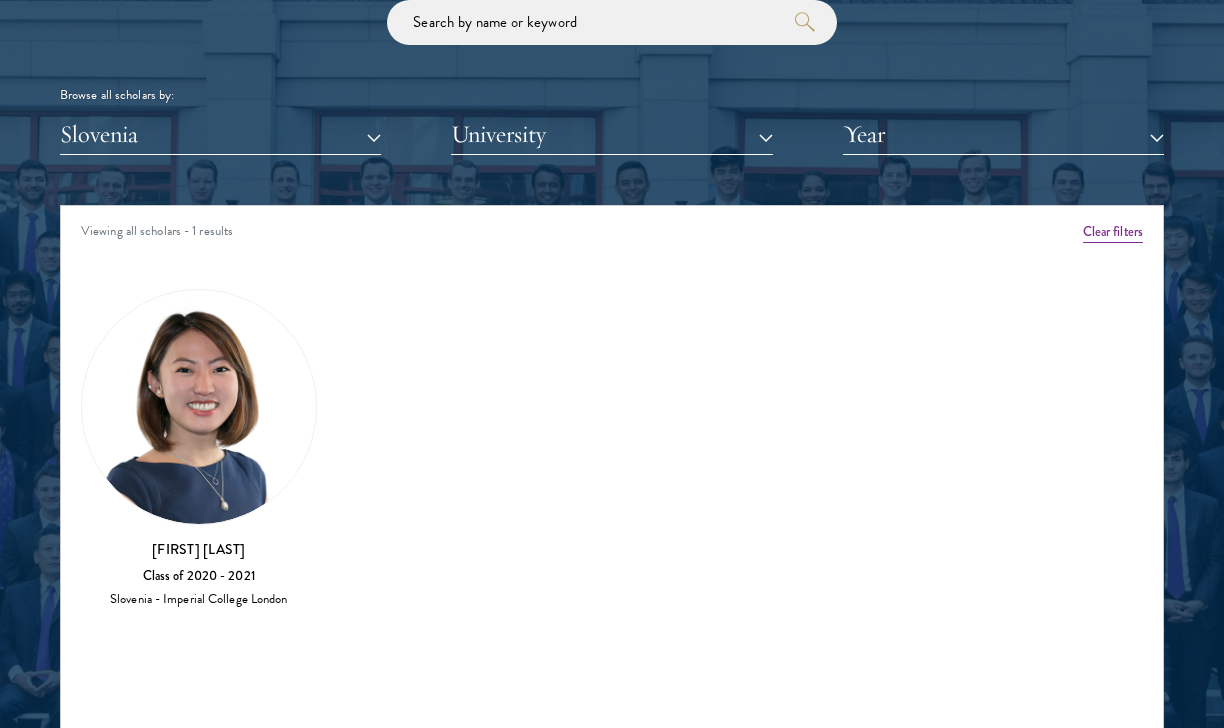 click on "Slovenia" at bounding box center (220, 134) 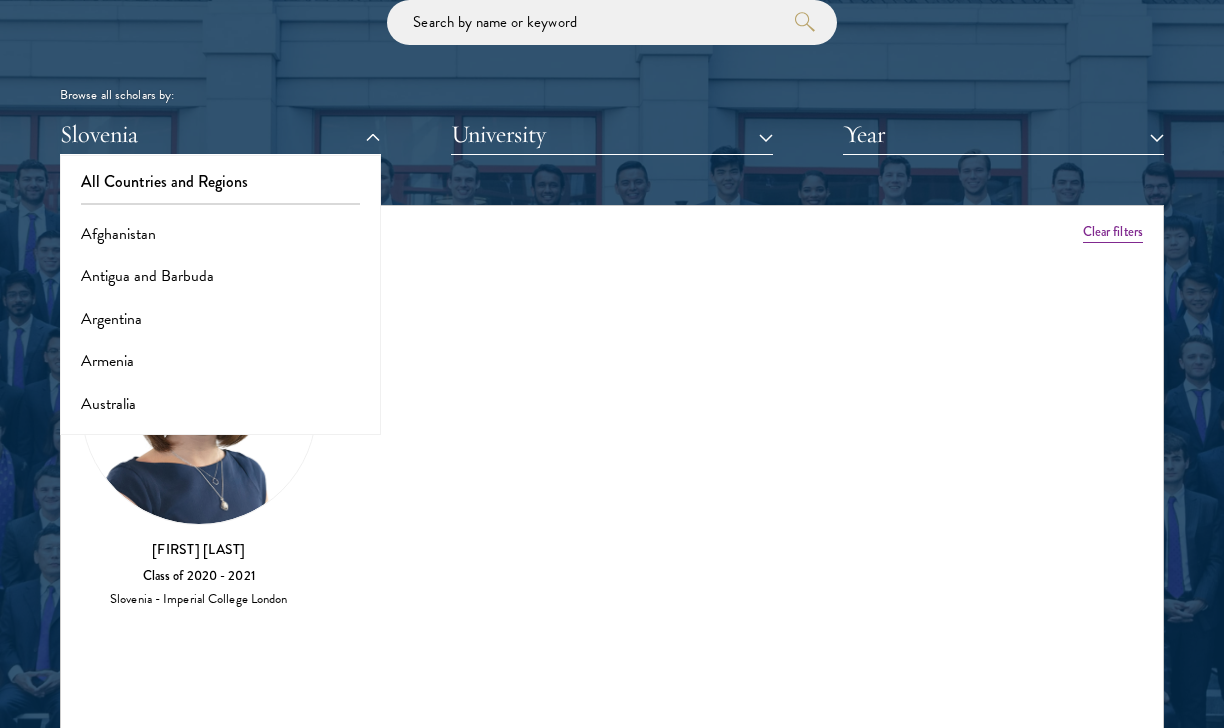 scroll, scrollTop: 0, scrollLeft: 0, axis: both 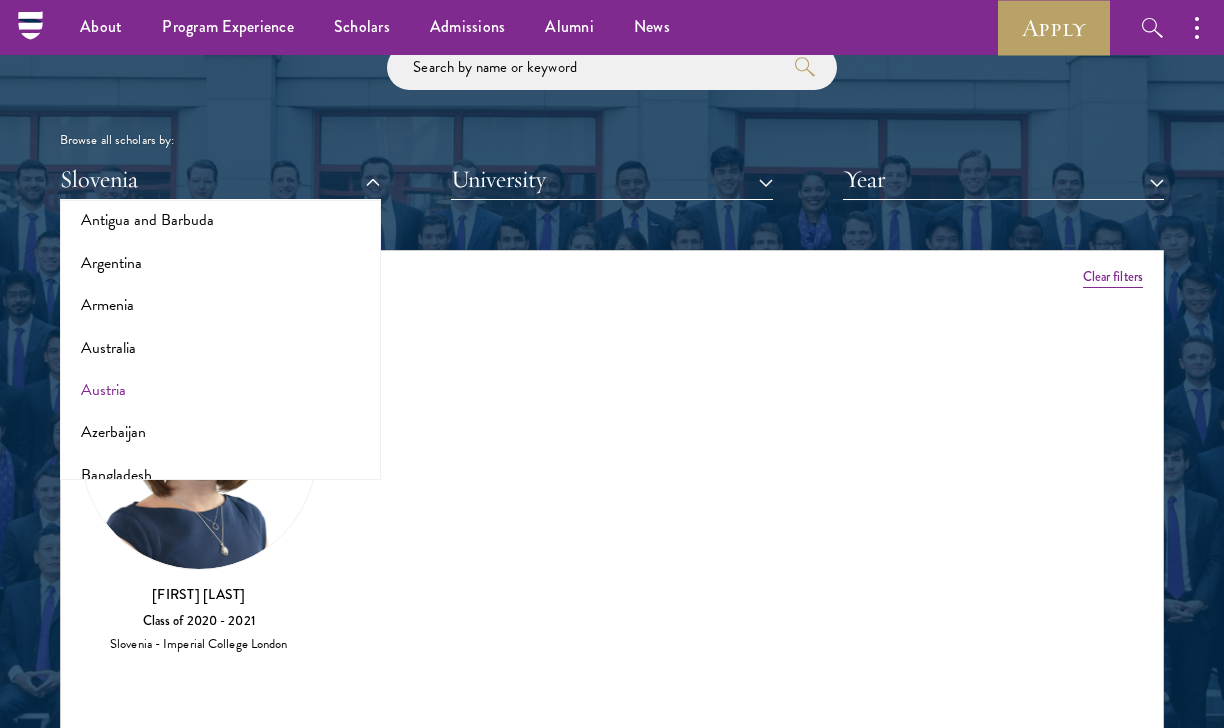 click on "Austria" at bounding box center [220, 390] 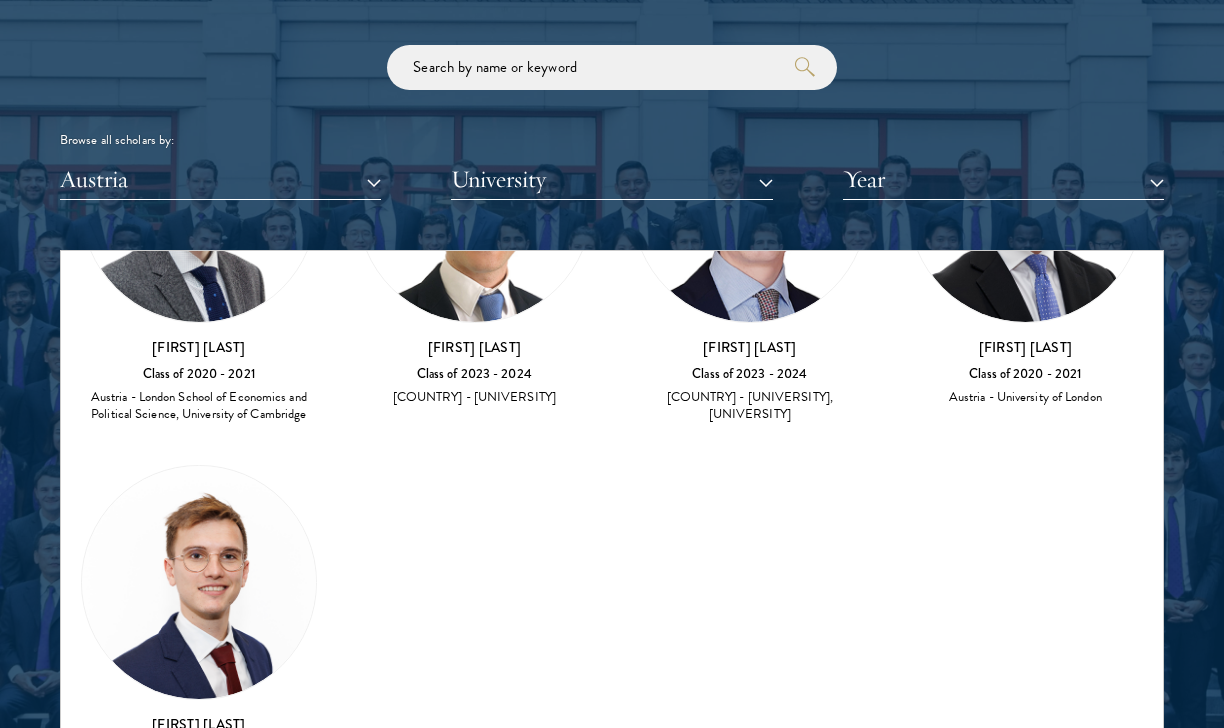 scroll, scrollTop: 246, scrollLeft: 0, axis: vertical 